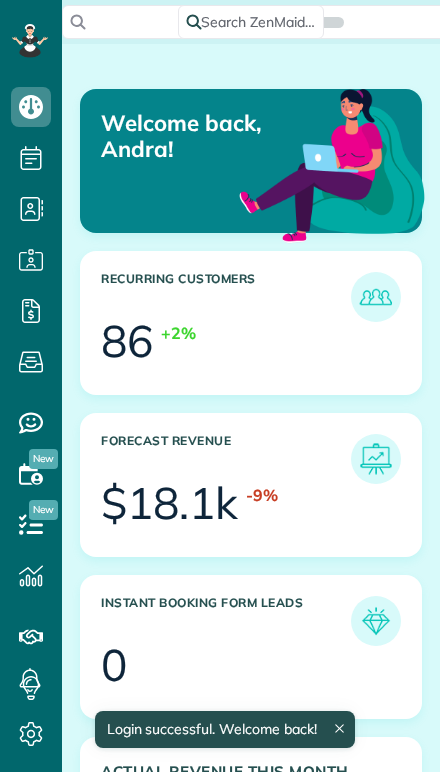 scroll, scrollTop: 0, scrollLeft: 0, axis: both 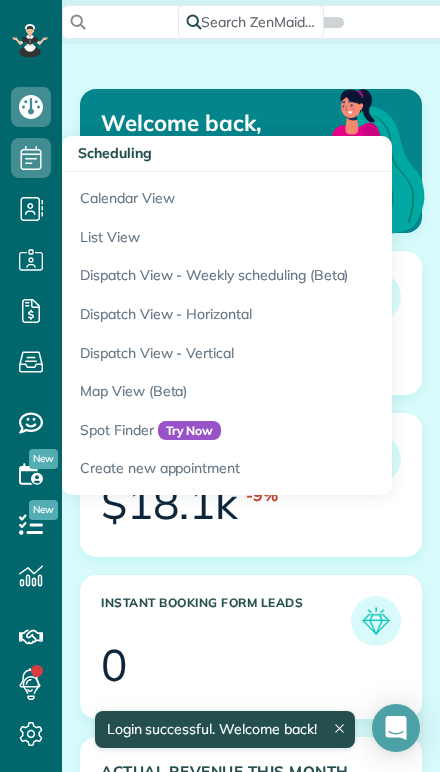 click on "Calendar View" at bounding box center [312, 195] 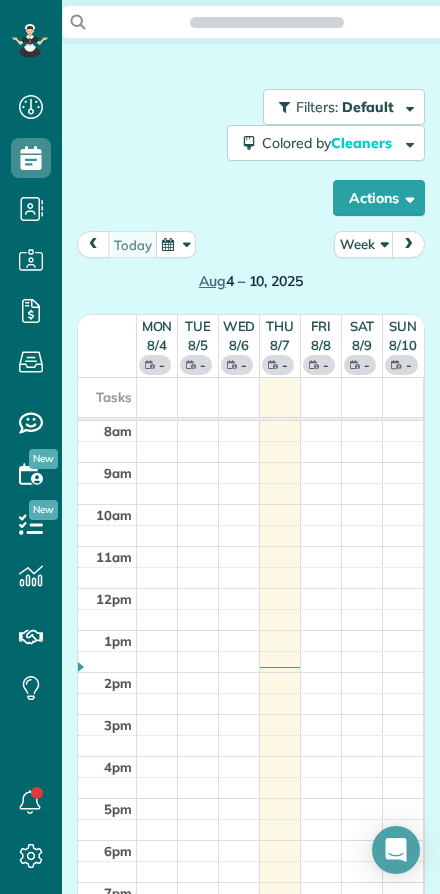 scroll, scrollTop: 0, scrollLeft: 0, axis: both 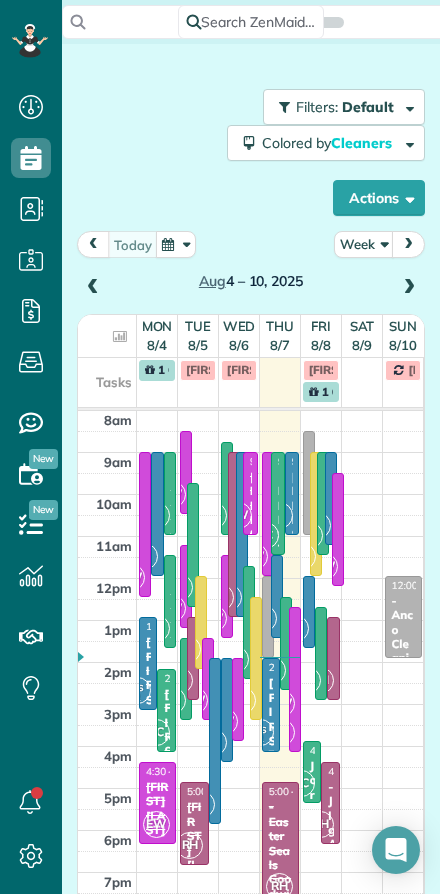 click on "Week" at bounding box center (364, 244) 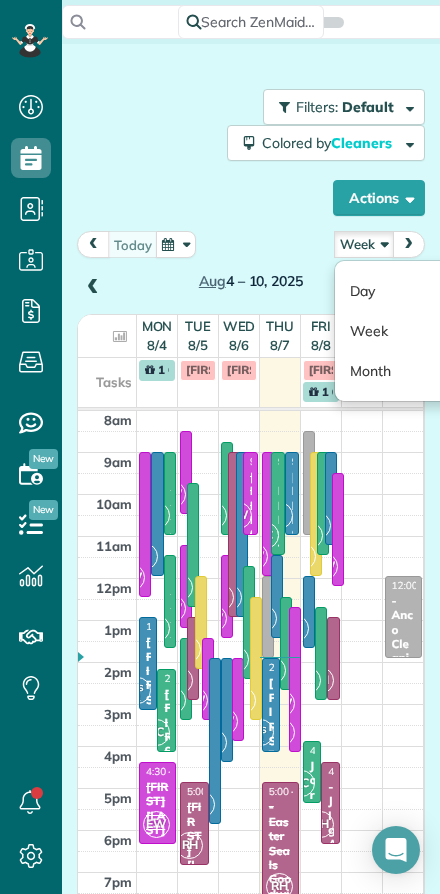 click on "Day" at bounding box center (414, 291) 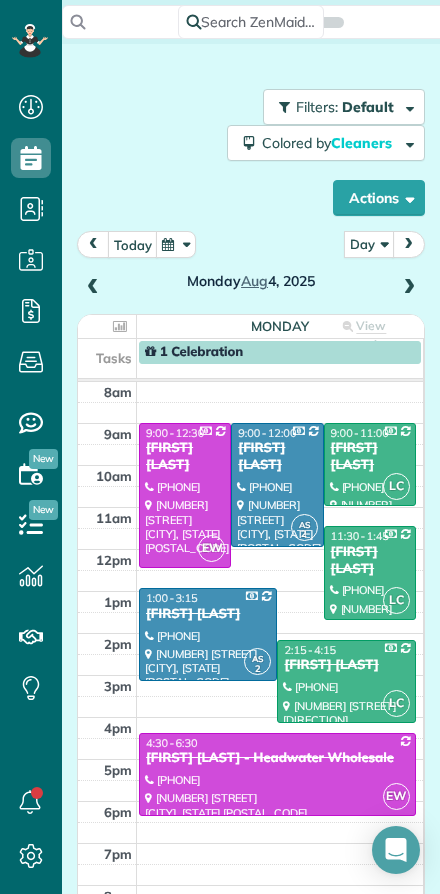 click on "today" at bounding box center (133, 244) 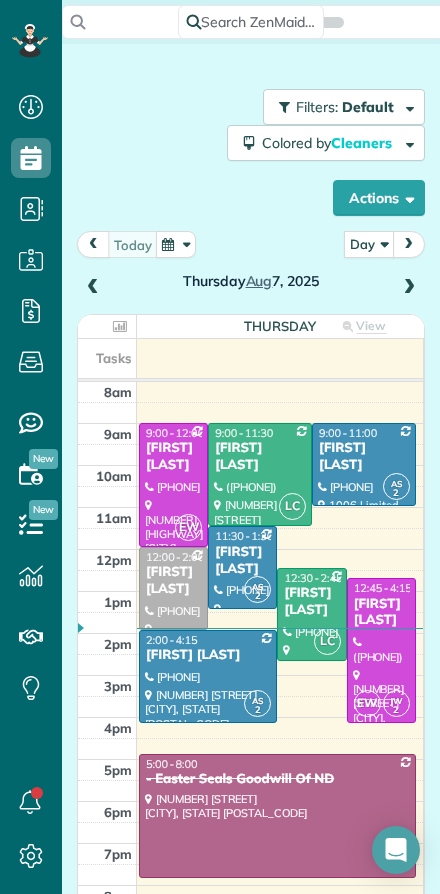 click at bounding box center [409, 288] 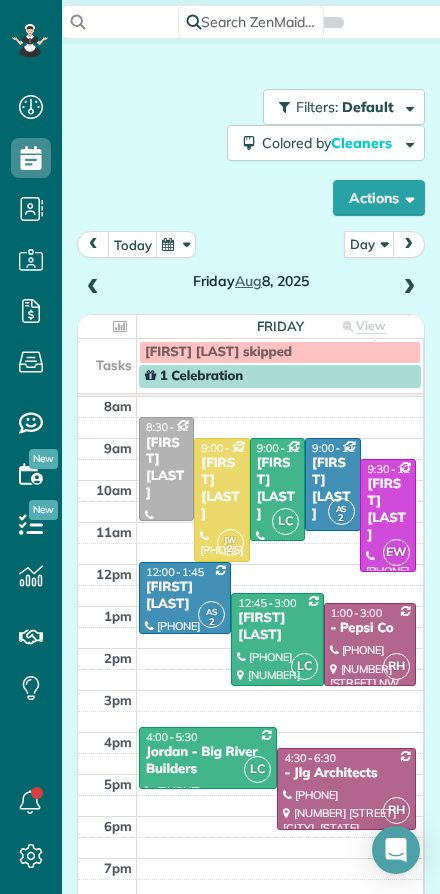 click on "[FIRST] [LAST]" at bounding box center (221, 489) 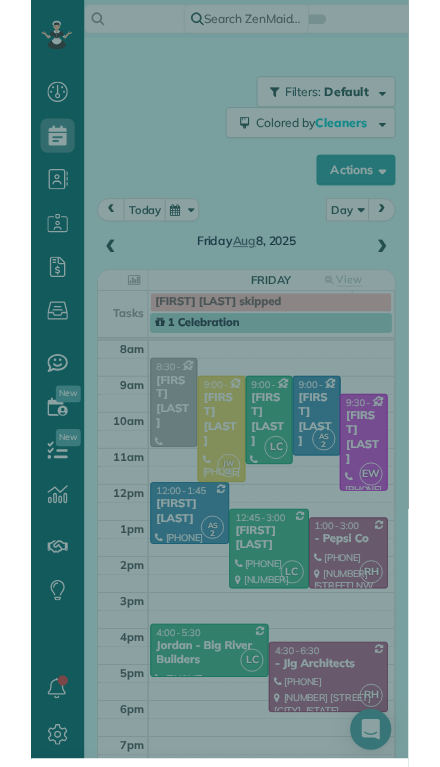 scroll, scrollTop: 811, scrollLeft: 62, axis: both 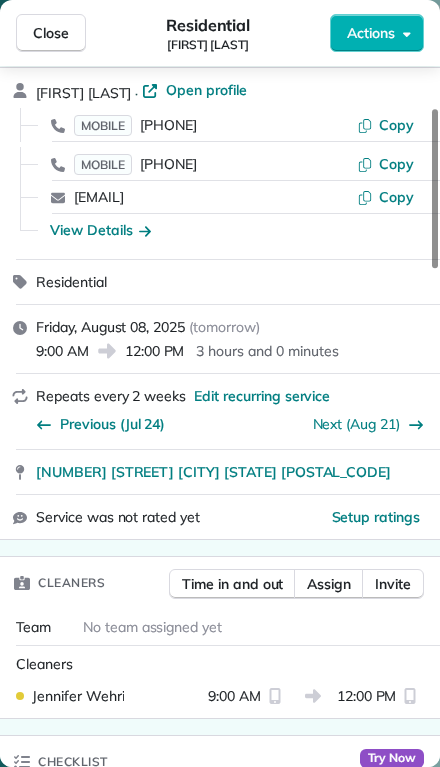 click on "Assign" at bounding box center (329, 584) 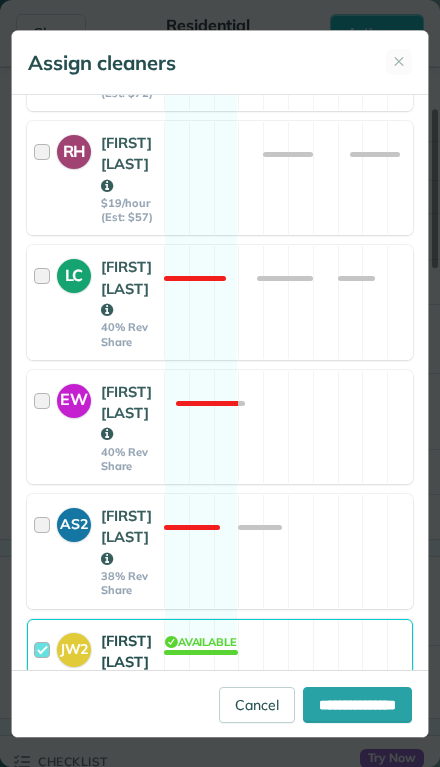 scroll, scrollTop: 457, scrollLeft: 0, axis: vertical 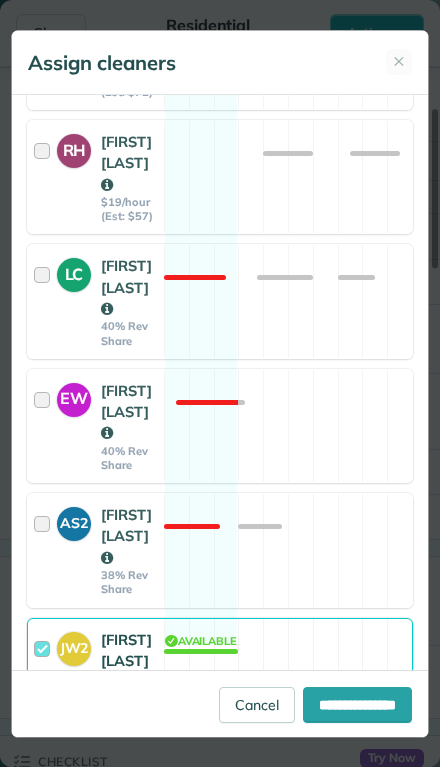 click at bounding box center [45, 675] 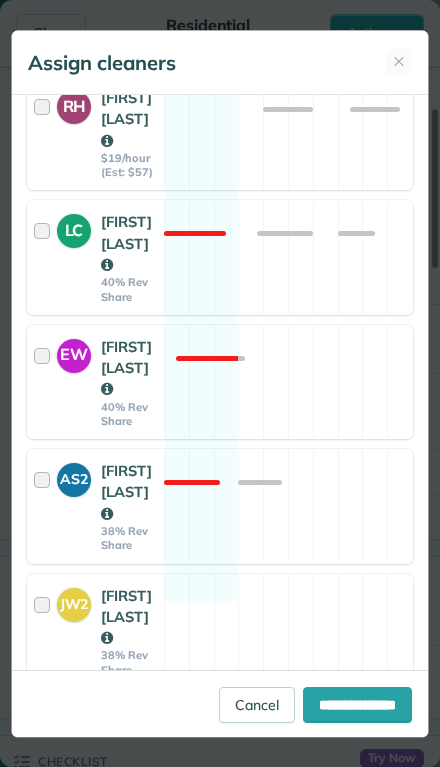 scroll, scrollTop: 500, scrollLeft: 0, axis: vertical 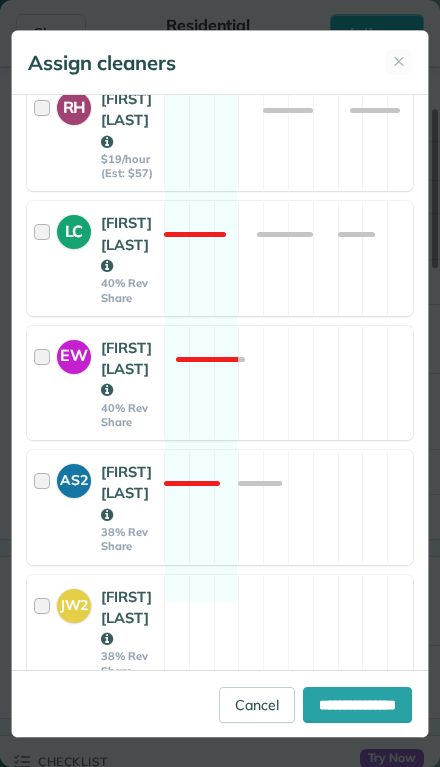 click on "**********" at bounding box center [357, 705] 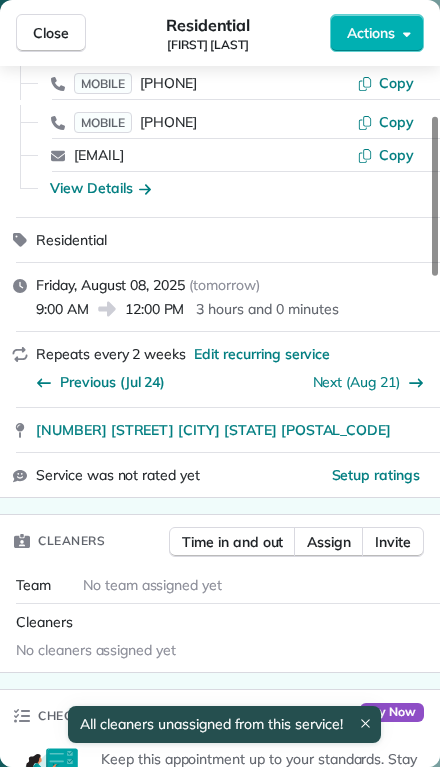 scroll, scrollTop: 245, scrollLeft: 0, axis: vertical 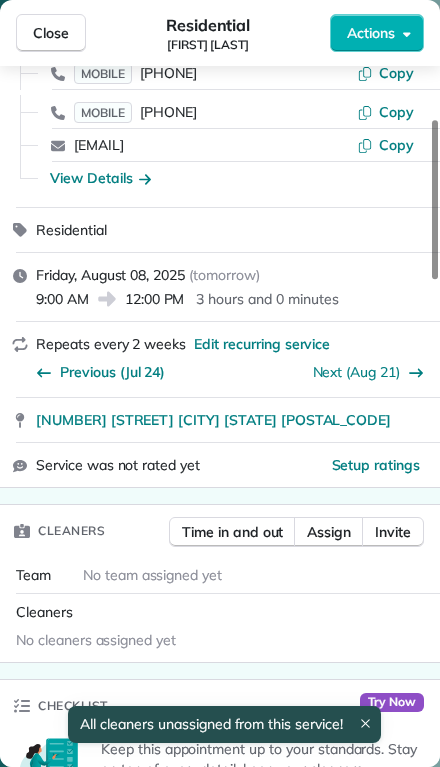 click on "Assign" at bounding box center (329, 532) 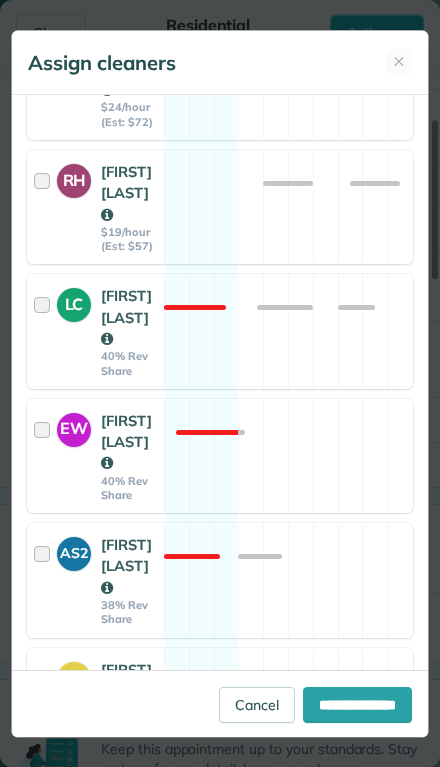 scroll, scrollTop: 428, scrollLeft: 0, axis: vertical 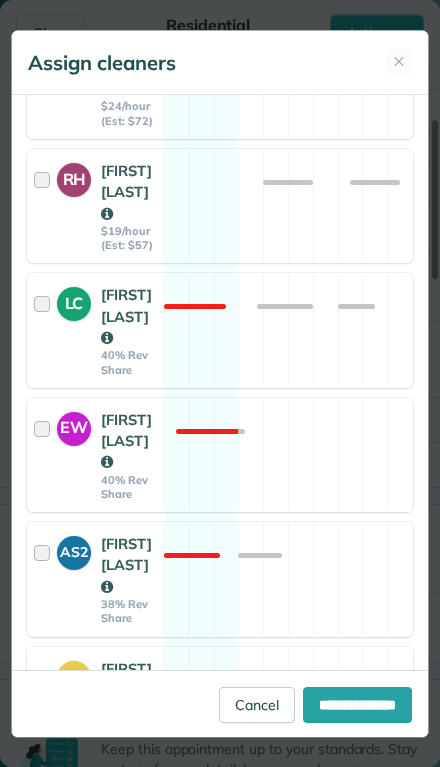 click at bounding box center (45, 330) 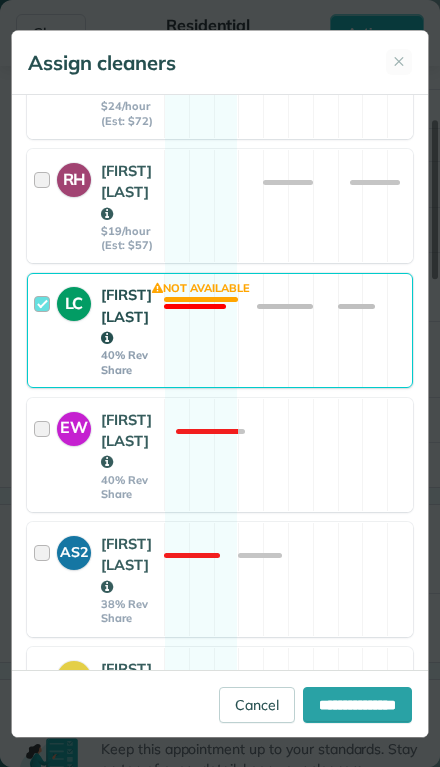 click on "**********" at bounding box center (357, 705) 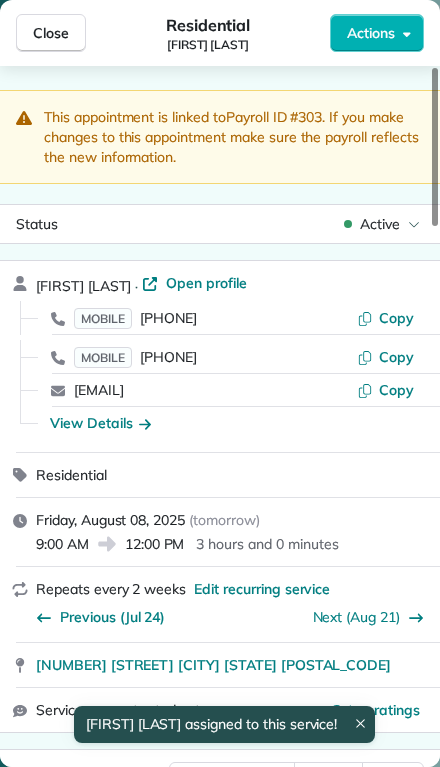 click on "Close" at bounding box center [51, 33] 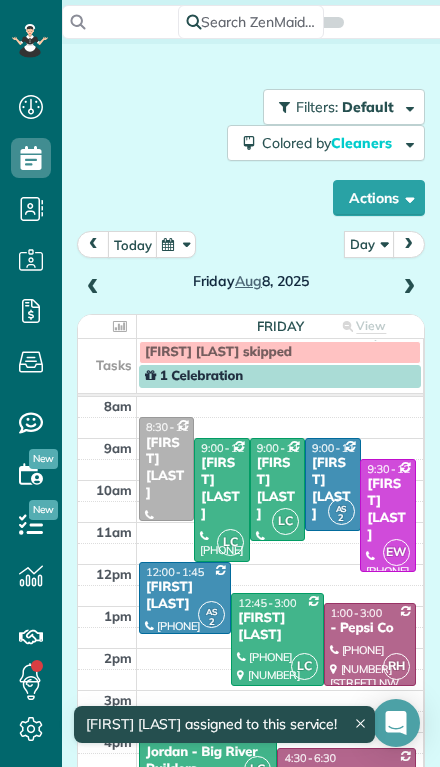 click at bounding box center [277, 489] 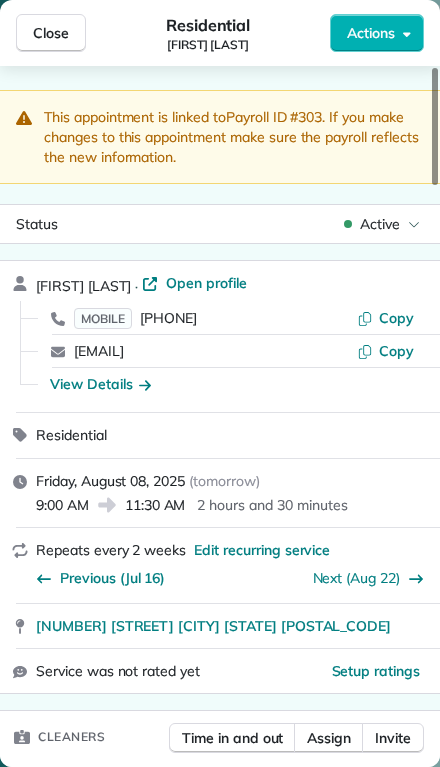 click on "Assign" at bounding box center (329, 738) 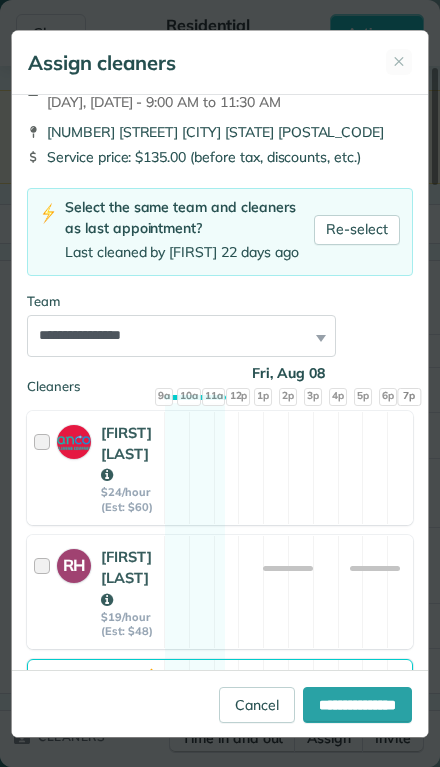 scroll, scrollTop: 68, scrollLeft: 0, axis: vertical 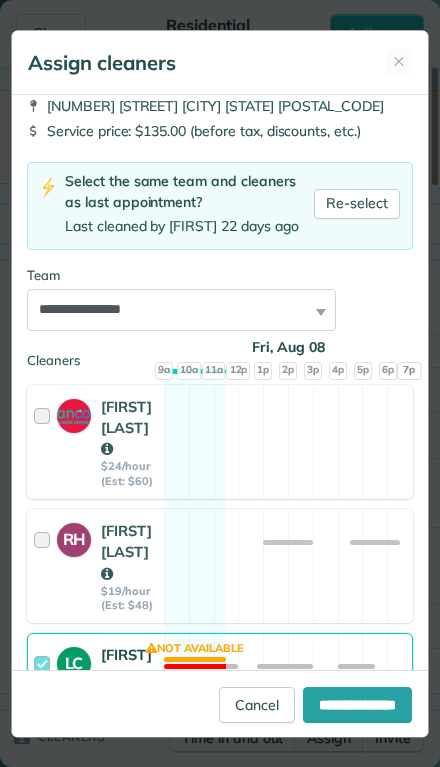 click at bounding box center [45, 697] 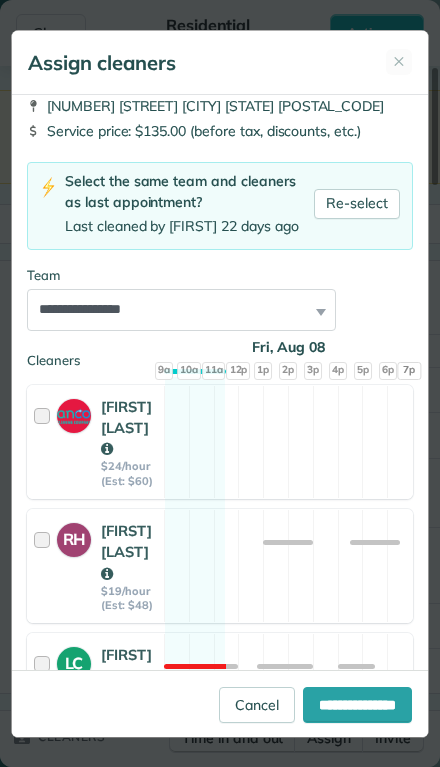 click on "**********" at bounding box center [357, 705] 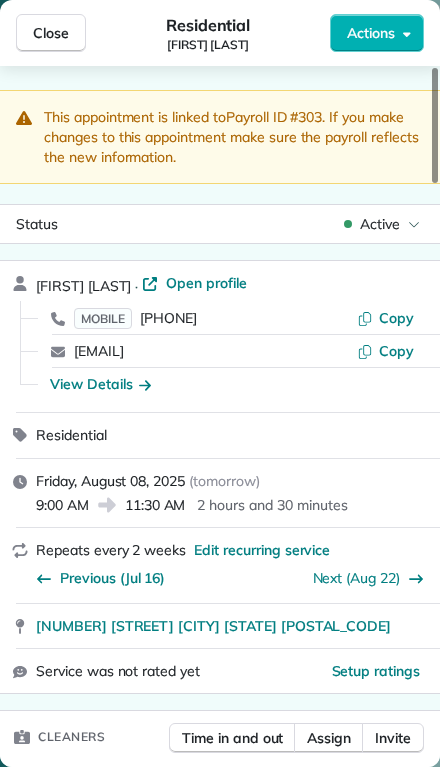 scroll, scrollTop: 0, scrollLeft: 0, axis: both 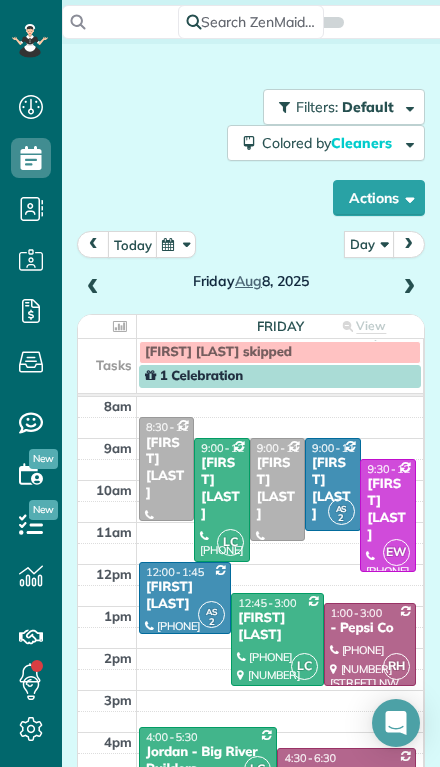 click at bounding box center [409, 288] 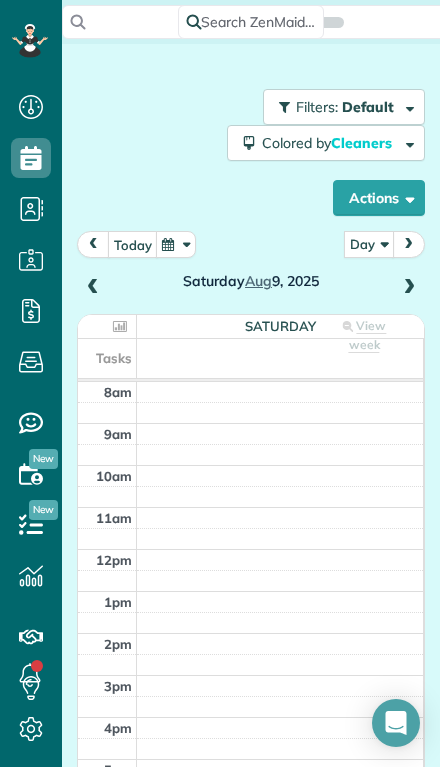 click at bounding box center [409, 288] 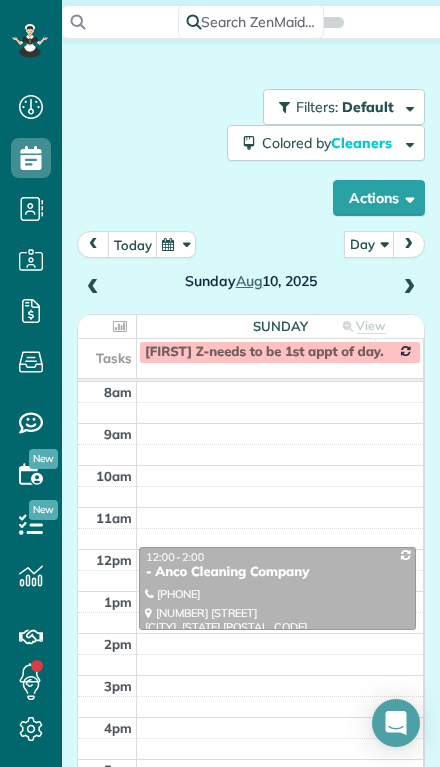 click at bounding box center (409, 288) 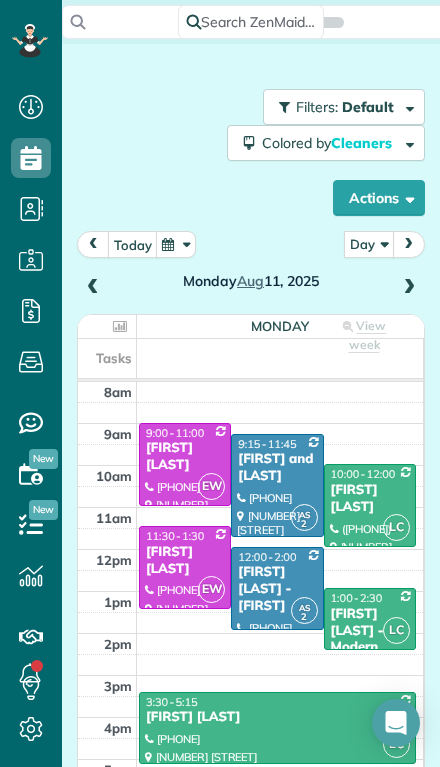 click at bounding box center (93, 288) 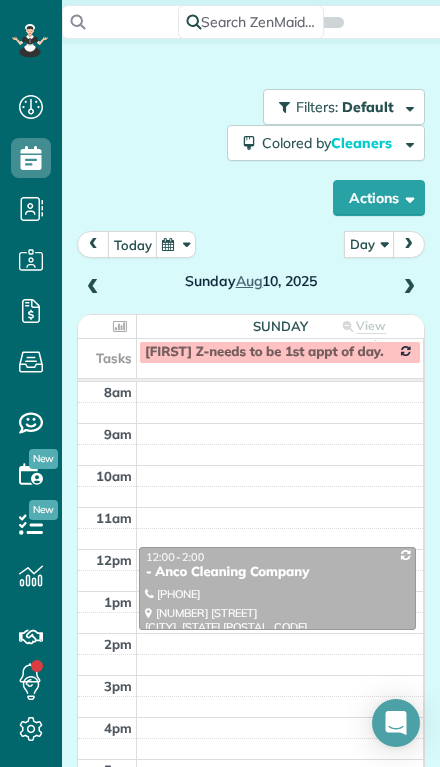 click at bounding box center (409, 288) 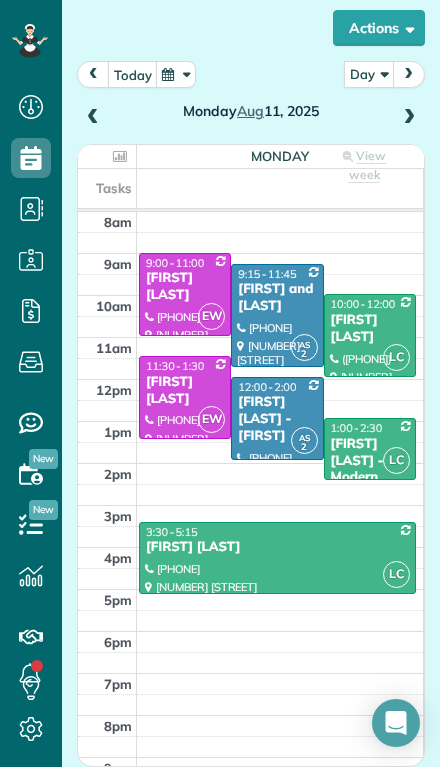 click at bounding box center (409, 118) 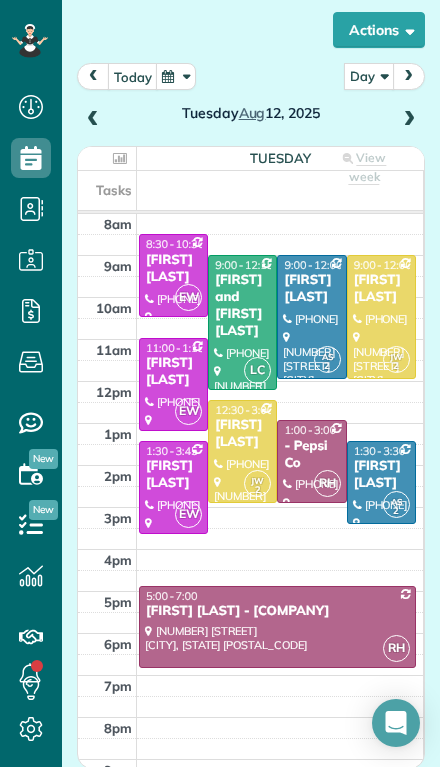 click on "[FIRST] [LAST]" at bounding box center (242, 434) 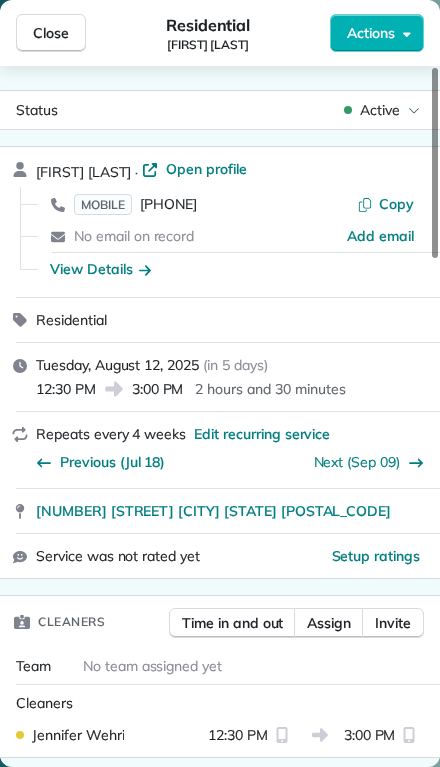 click on "Close" at bounding box center (51, 33) 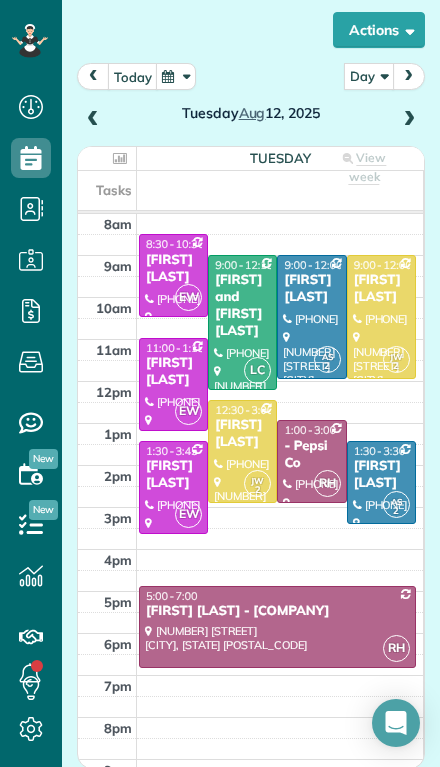 click on "[FIRST] [LAST]" at bounding box center [242, 434] 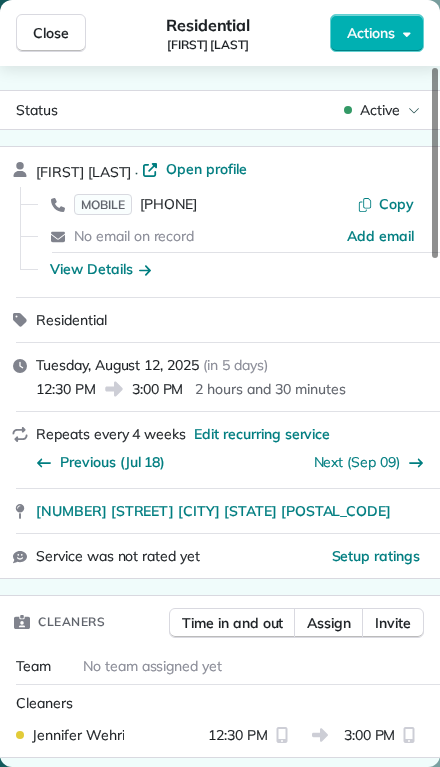 click on "Assign" at bounding box center (329, 623) 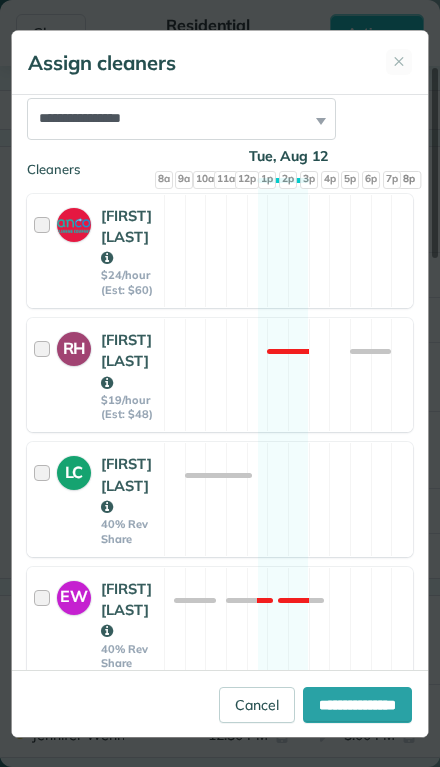 scroll, scrollTop: 267, scrollLeft: 0, axis: vertical 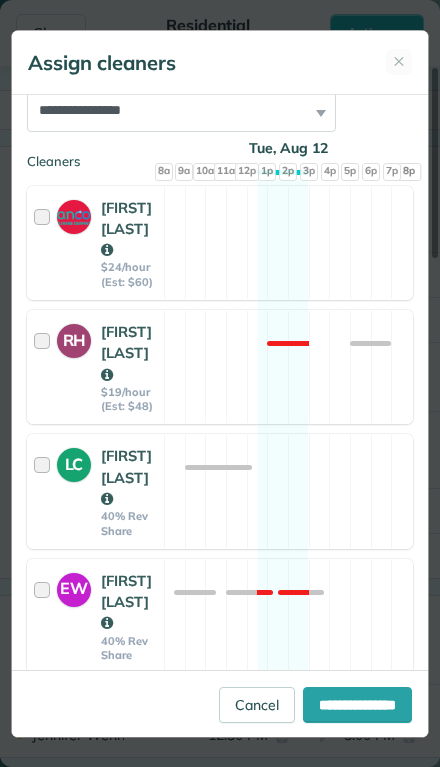 click at bounding box center [45, 491] 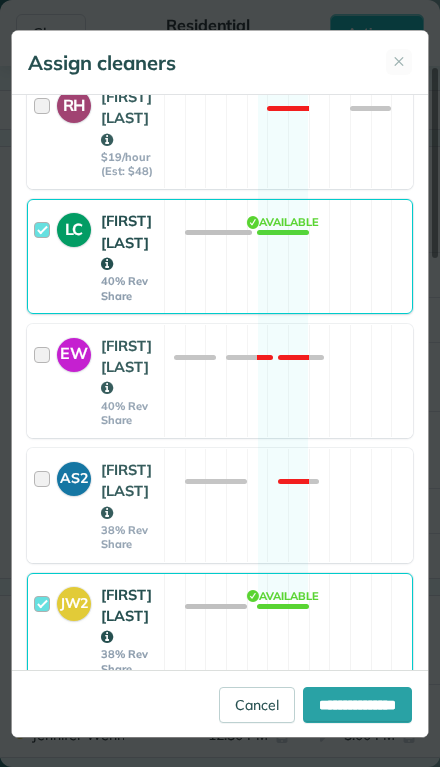 scroll, scrollTop: 500, scrollLeft: 0, axis: vertical 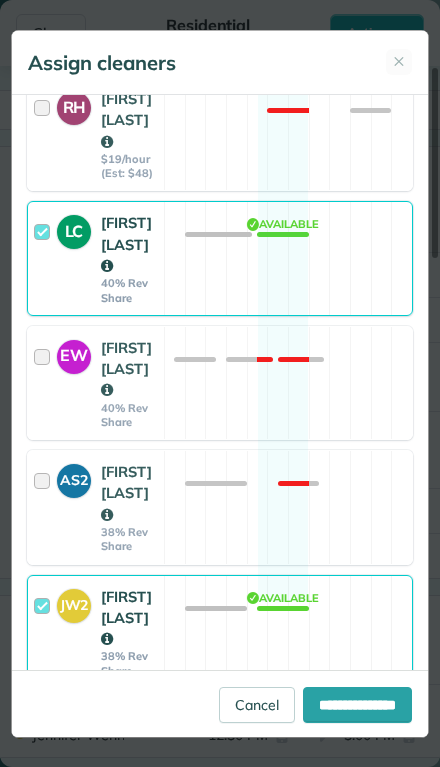 click at bounding box center [45, 632] 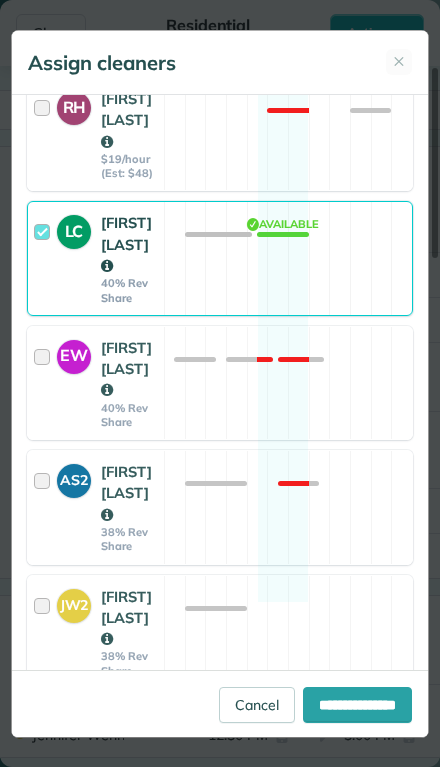 click on "**********" at bounding box center (357, 705) 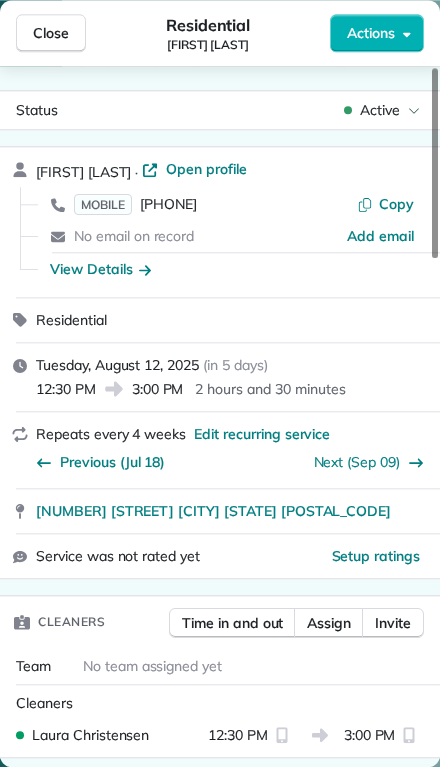 scroll, scrollTop: 1, scrollLeft: 0, axis: vertical 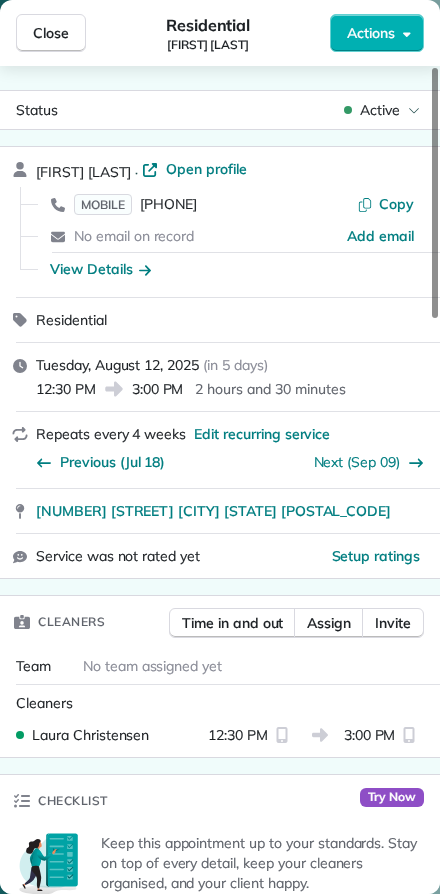 click on "Close" at bounding box center (51, 33) 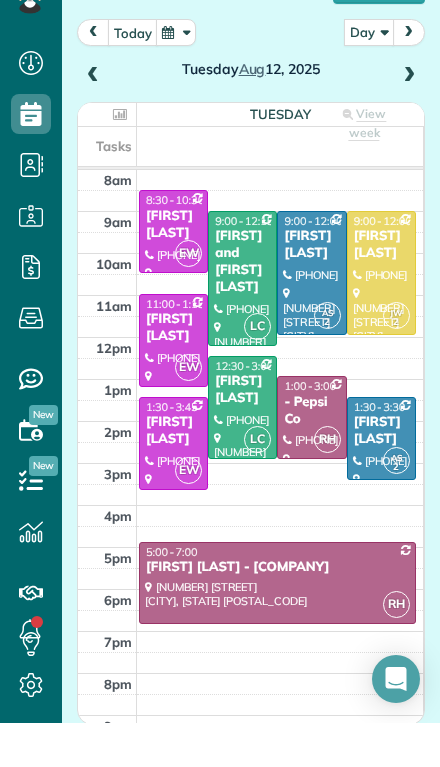 scroll, scrollTop: 44, scrollLeft: 0, axis: vertical 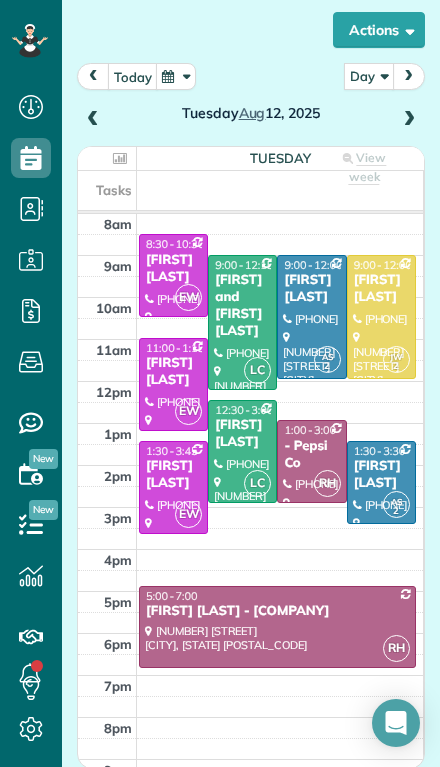 click at bounding box center (409, 120) 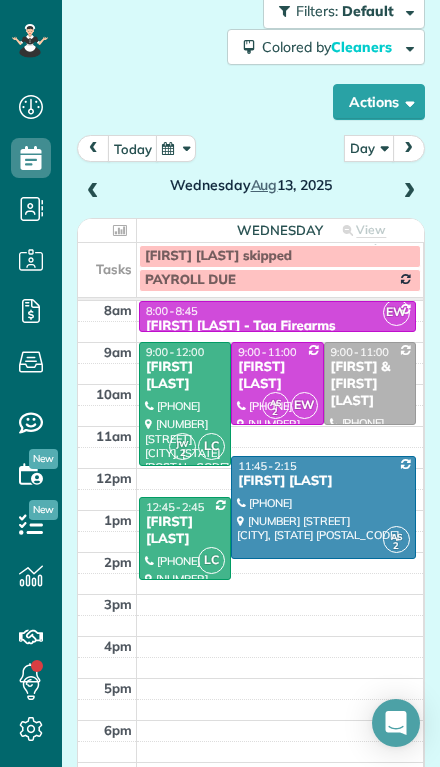 scroll, scrollTop: 98, scrollLeft: 0, axis: vertical 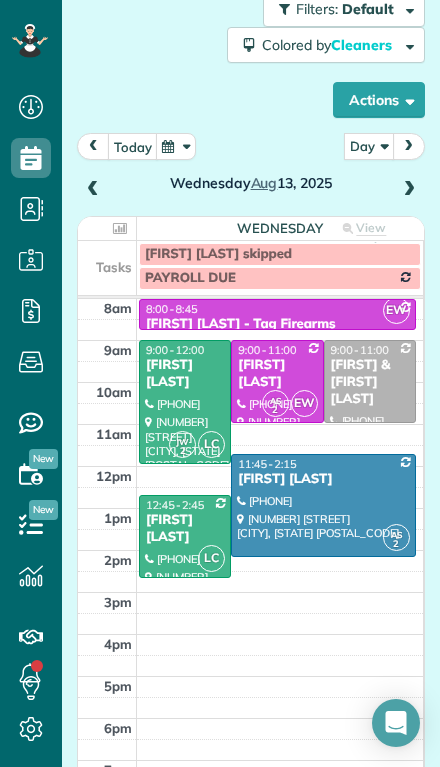 click at bounding box center (93, 190) 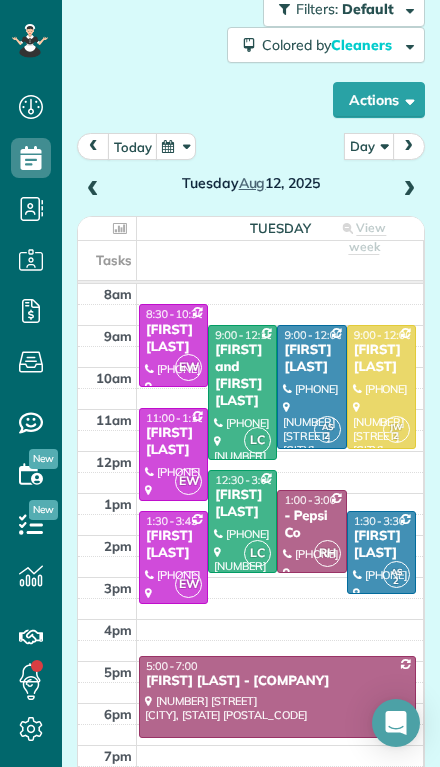 click at bounding box center [409, 190] 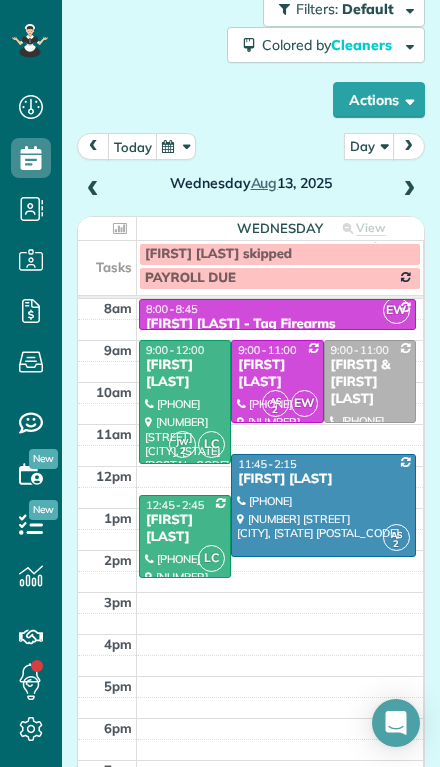click at bounding box center [409, 190] 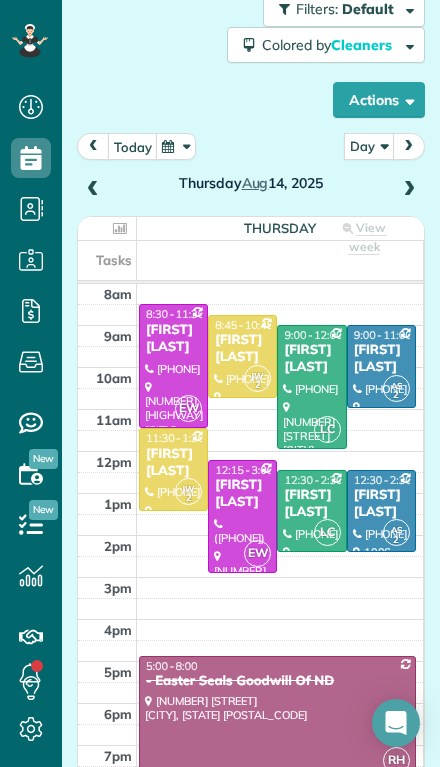 click on "[FIRST] [LAST]" at bounding box center (242, 349) 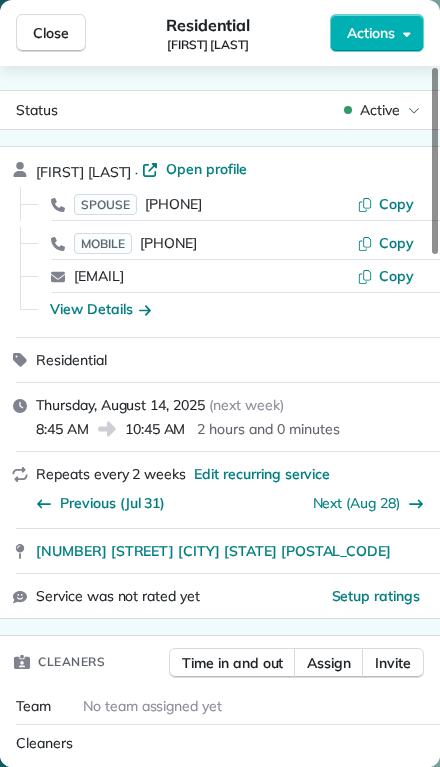 click on "Assign" at bounding box center [329, 663] 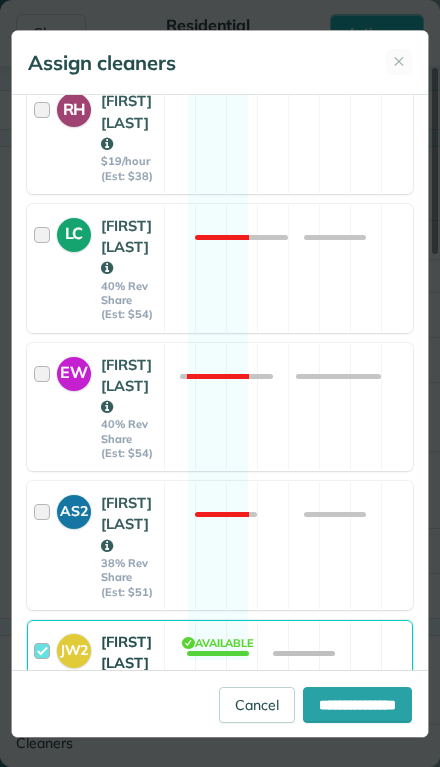 scroll, scrollTop: 409, scrollLeft: 0, axis: vertical 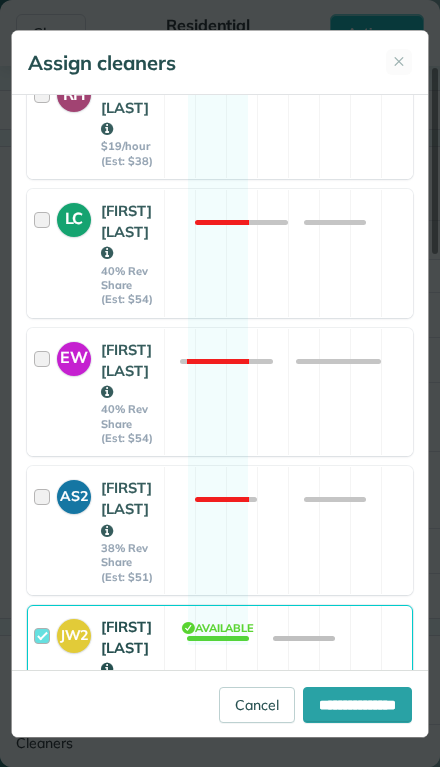 click at bounding box center [45, 530] 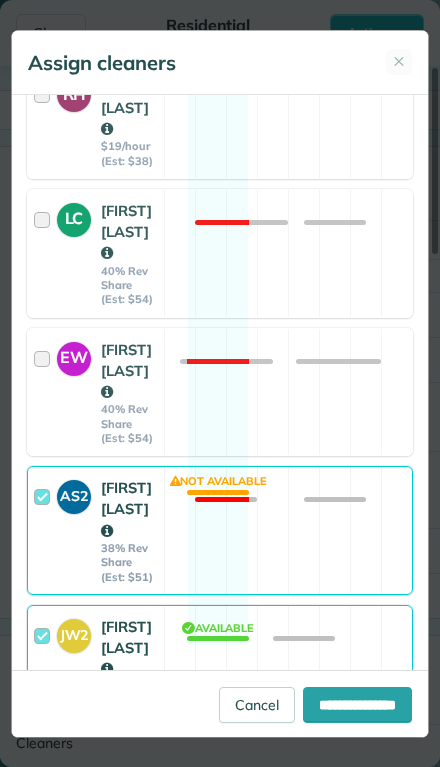 click at bounding box center [45, 669] 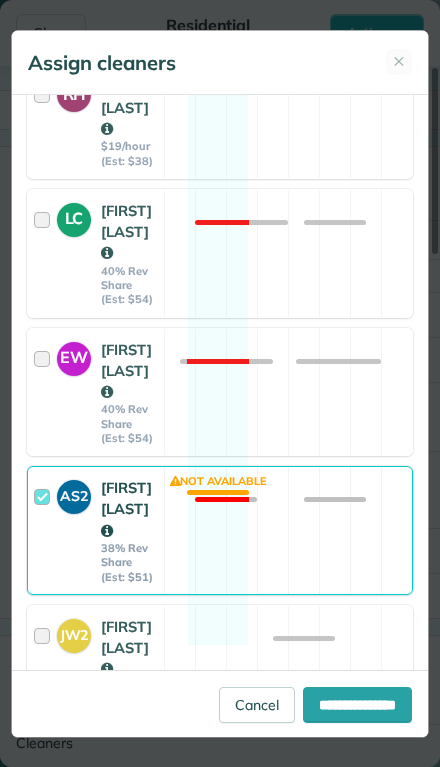 click on "**********" at bounding box center [357, 705] 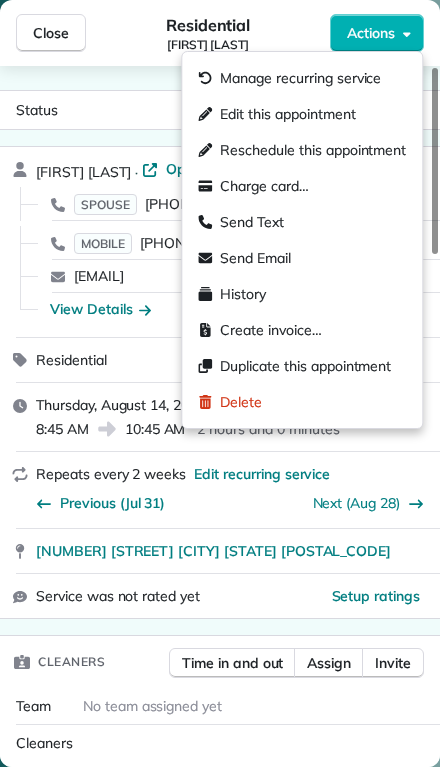 click on "Edit this appointment" at bounding box center [276, 114] 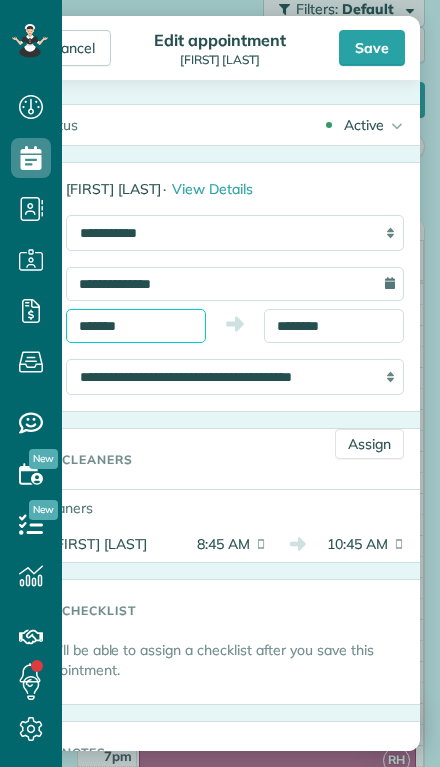 click on "*******" at bounding box center [136, 326] 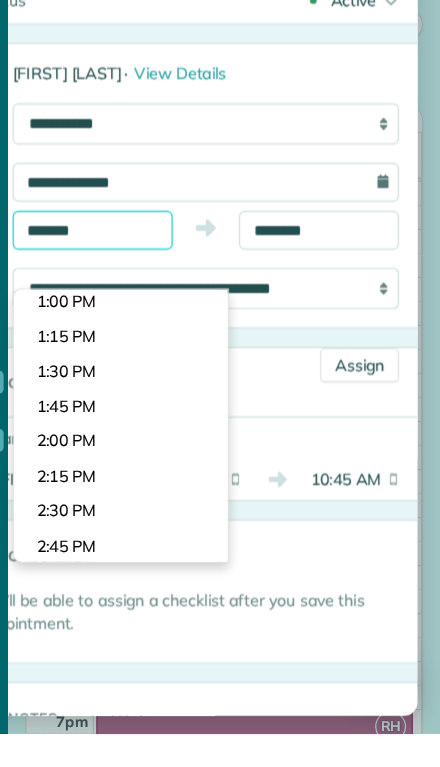 scroll, scrollTop: 1572, scrollLeft: 0, axis: vertical 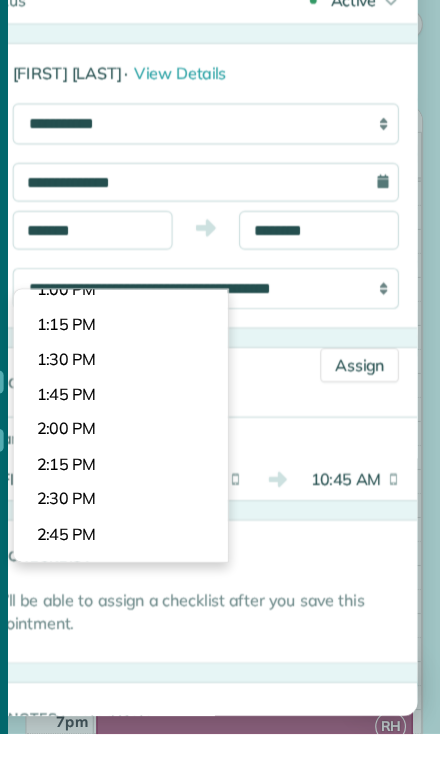 click on "Dashboard
Scheduling
Calendar View
List View
Dispatch View - Weekly scheduling (Beta)" at bounding box center (220, 383) 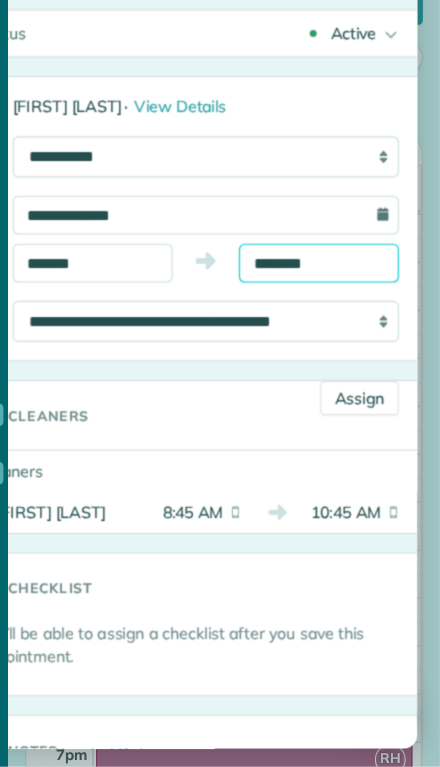 click on "********" at bounding box center (334, 326) 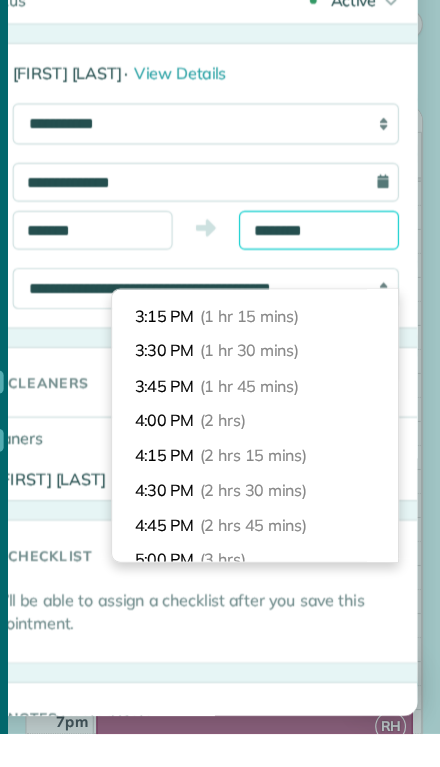 scroll, scrollTop: 160, scrollLeft: 0, axis: vertical 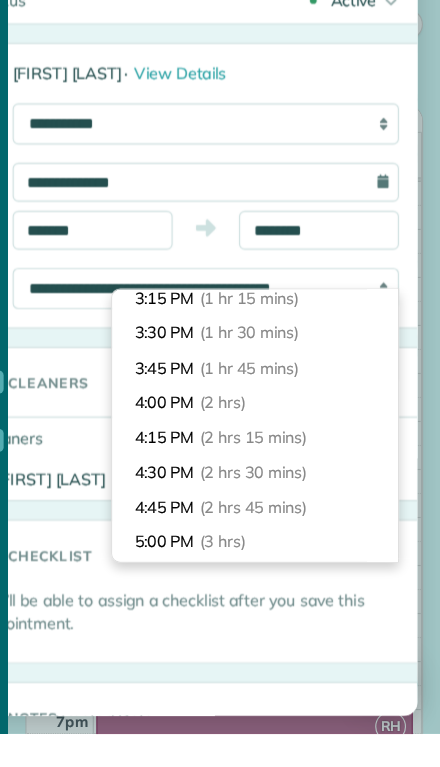 click on "4:00 PM  (2 hrs)" at bounding box center (278, 477) 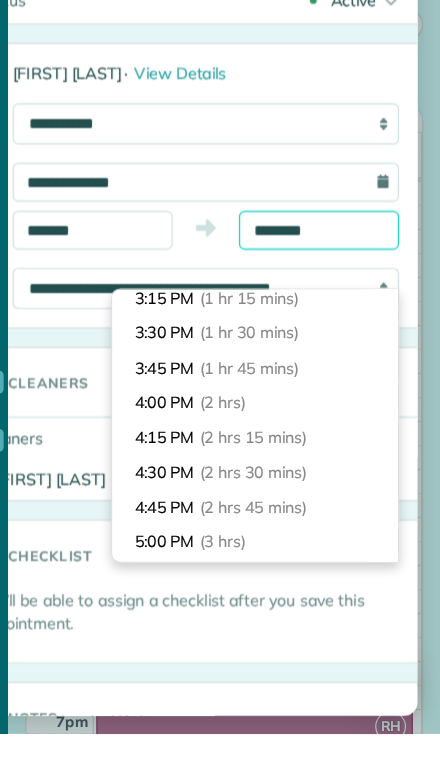 type on "*******" 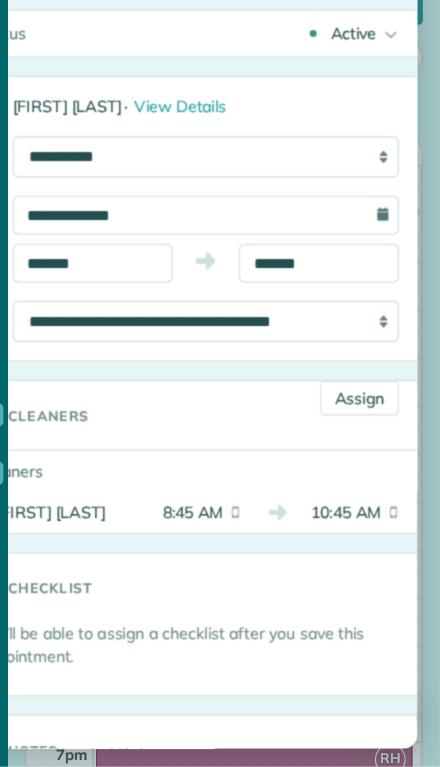 scroll, scrollTop: 0, scrollLeft: 0, axis: both 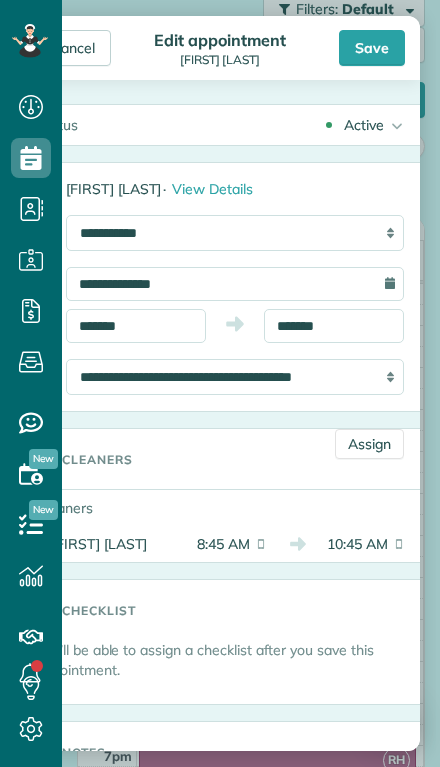 click on "Save" at bounding box center [372, 48] 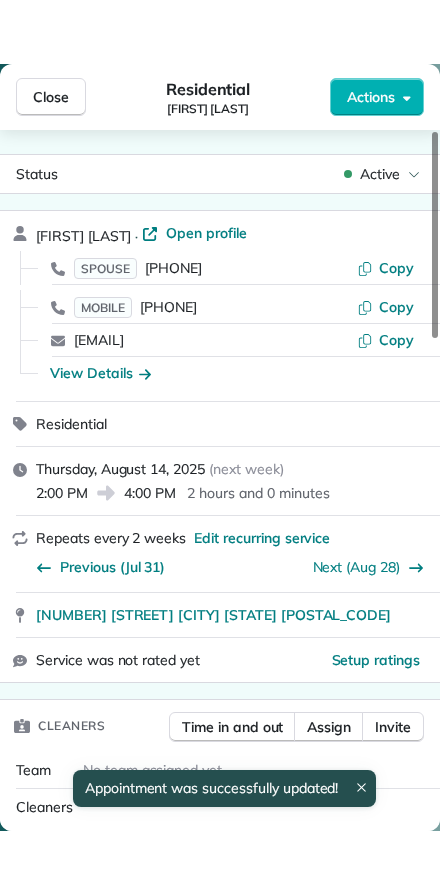 scroll, scrollTop: 0, scrollLeft: 0, axis: both 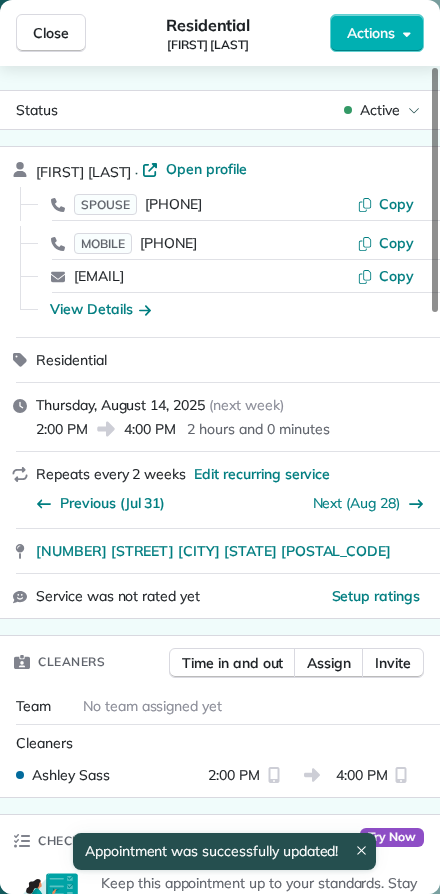 click on "Close" at bounding box center [51, 33] 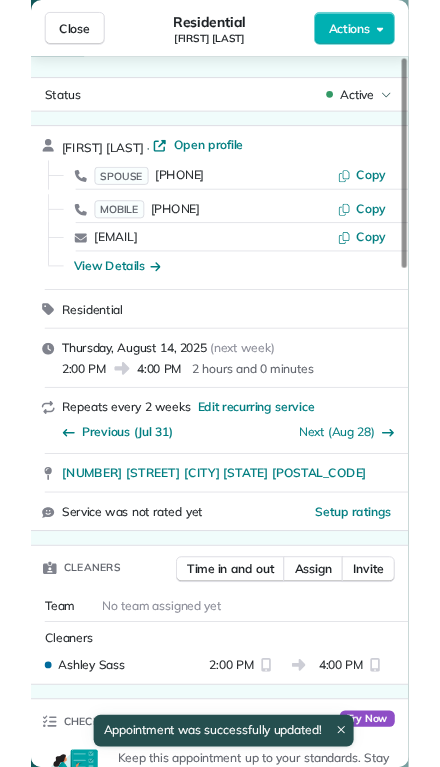 scroll, scrollTop: 44, scrollLeft: 0, axis: vertical 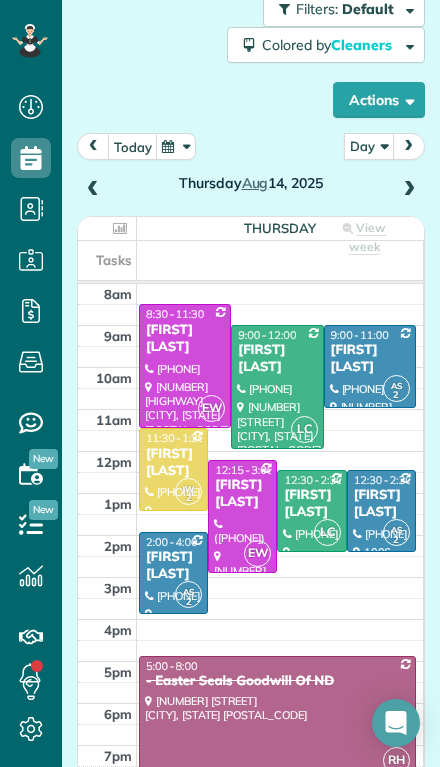 click on "[FIRST] [LAST]" at bounding box center [381, 504] 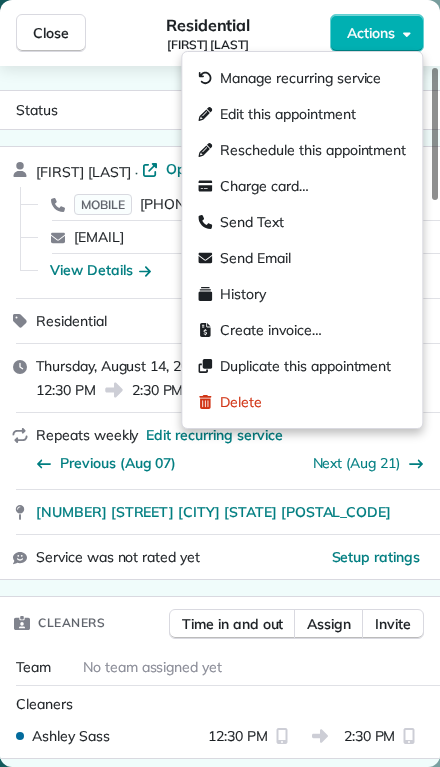 click on "Edit this appointment" at bounding box center [287, 114] 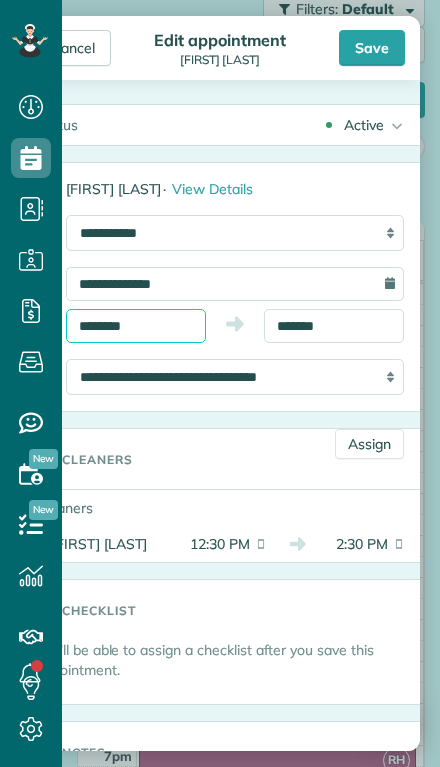 click on "********" at bounding box center (136, 326) 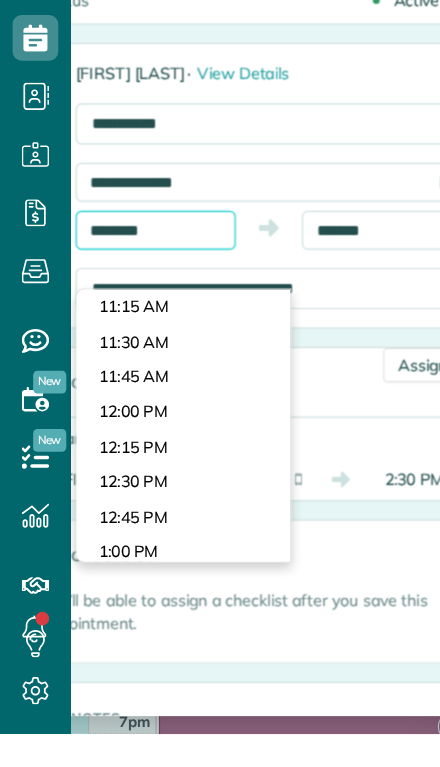 scroll, scrollTop: 1342, scrollLeft: 0, axis: vertical 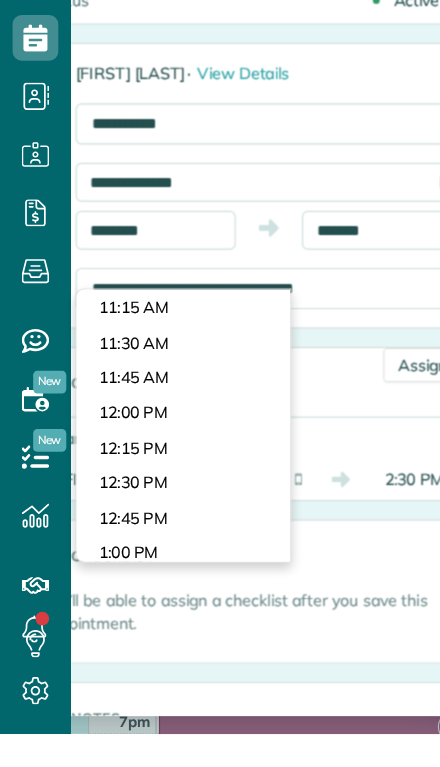 click on "Dashboard
Scheduling
Calendar View
List View
Dispatch View - Weekly scheduling (Beta)" at bounding box center [220, 383] 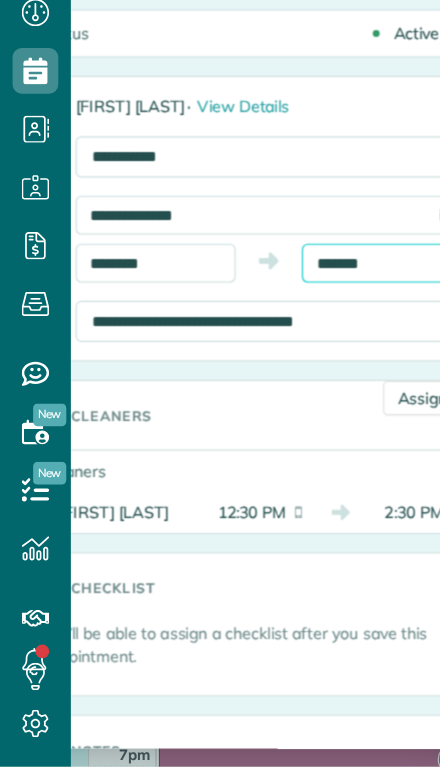 click on "*******" at bounding box center [334, 326] 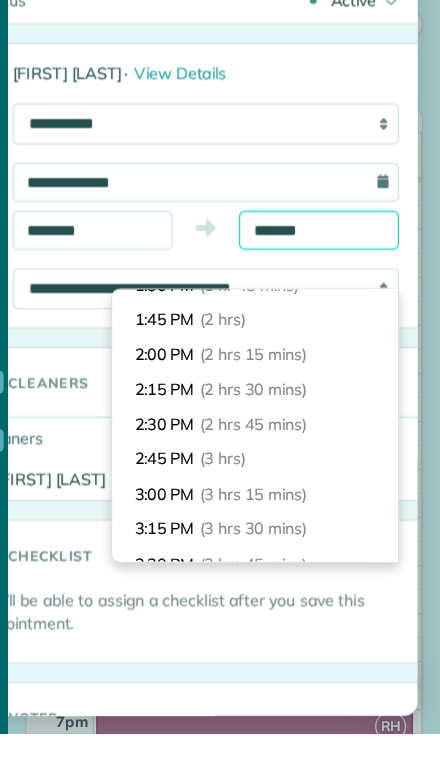 scroll, scrollTop: 230, scrollLeft: 0, axis: vertical 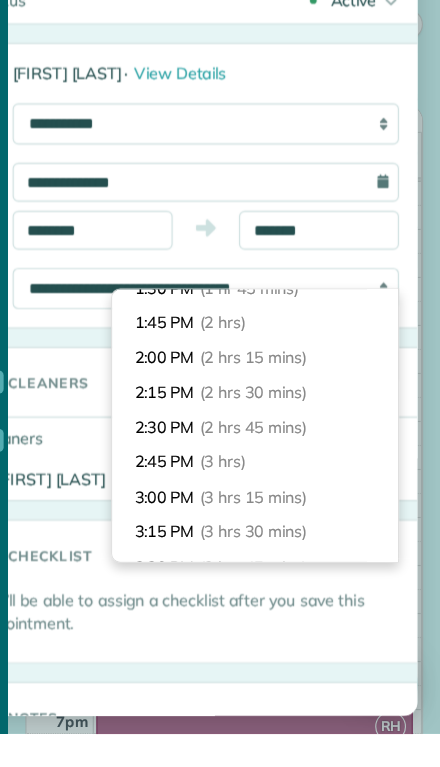click on "2:00 PM  (2 hrs 15 mins)" at bounding box center (278, 438) 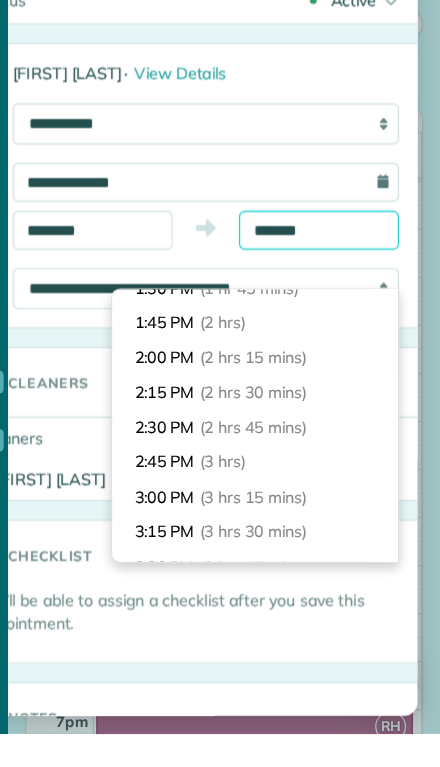 type on "*******" 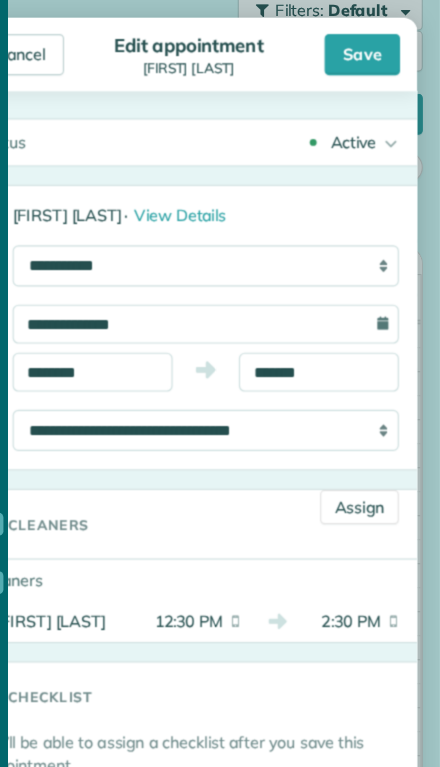 scroll, scrollTop: 0, scrollLeft: 0, axis: both 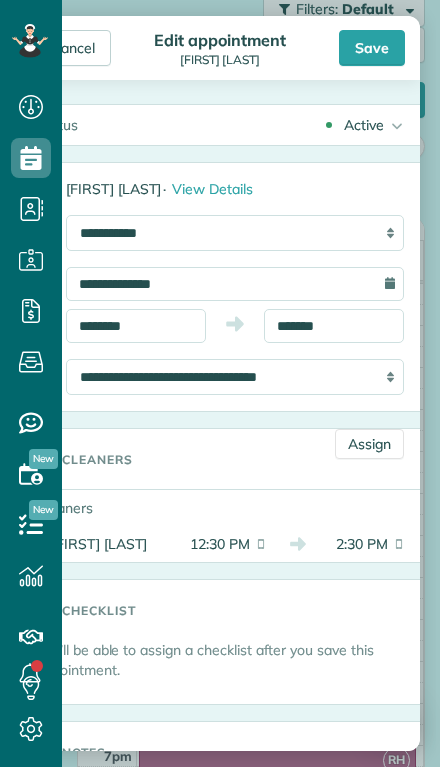 click on "Save" at bounding box center [372, 48] 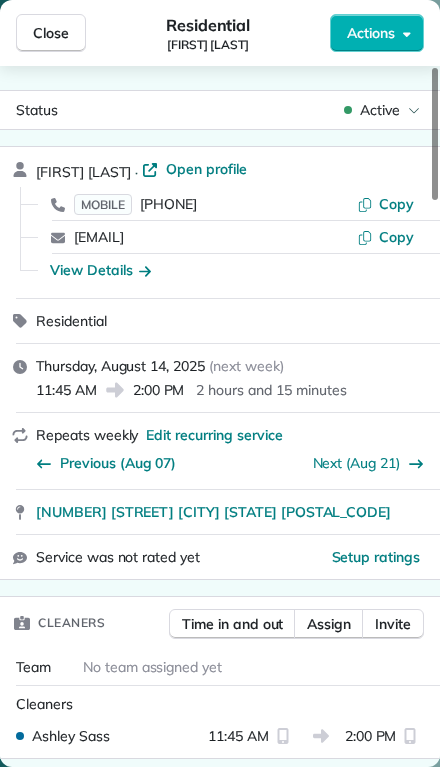 click on "Close" at bounding box center [51, 33] 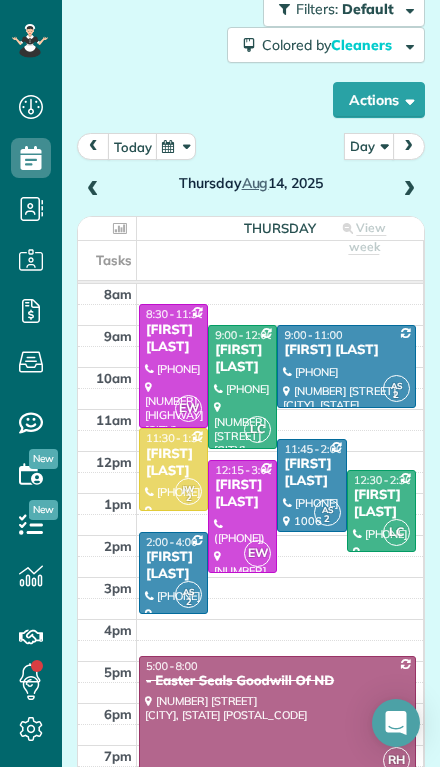 click at bounding box center [346, 366] 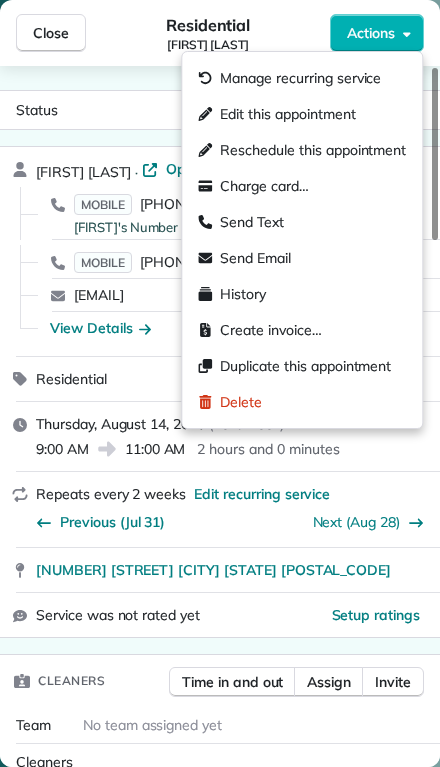 click on "Edit this appointment" at bounding box center [287, 114] 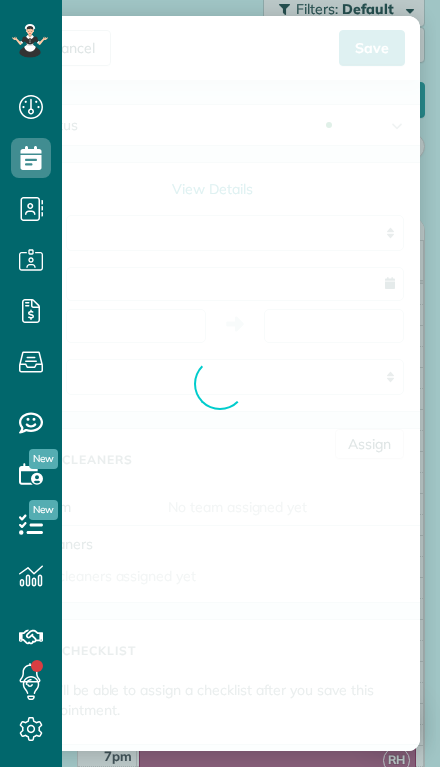 type on "**********" 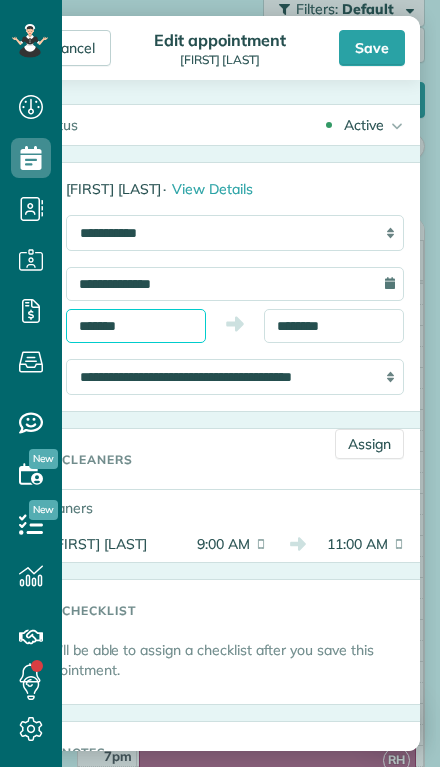 click on "*******" at bounding box center (136, 326) 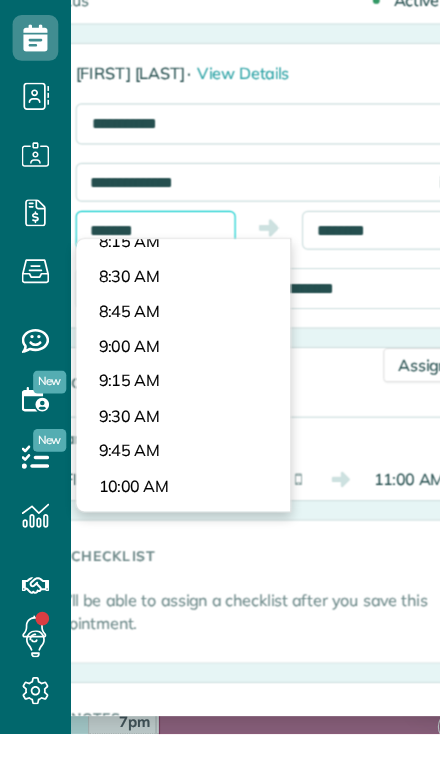 scroll, scrollTop: 964, scrollLeft: 0, axis: vertical 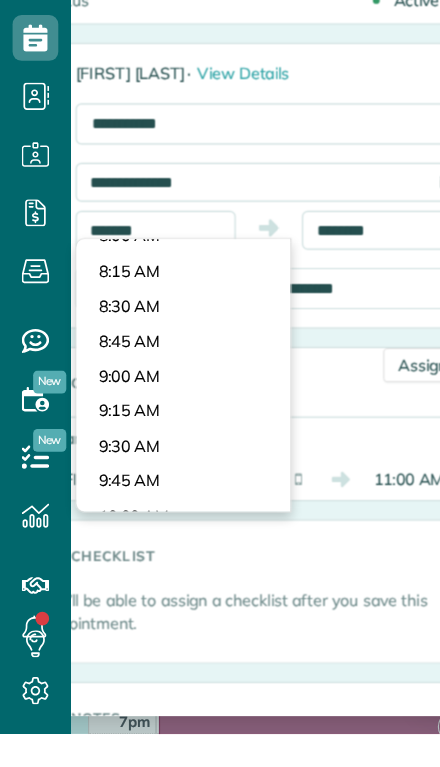 click on "Dashboard
Scheduling
Calendar View
List View
Dispatch View - Weekly scheduling (Beta)" at bounding box center [220, 383] 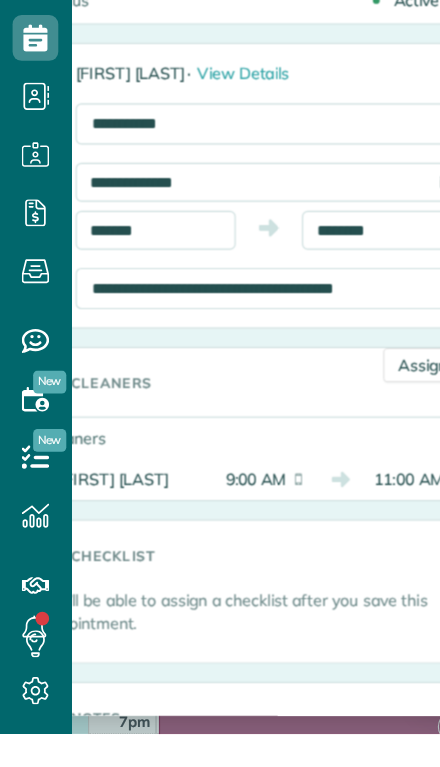 scroll, scrollTop: 29, scrollLeft: 0, axis: vertical 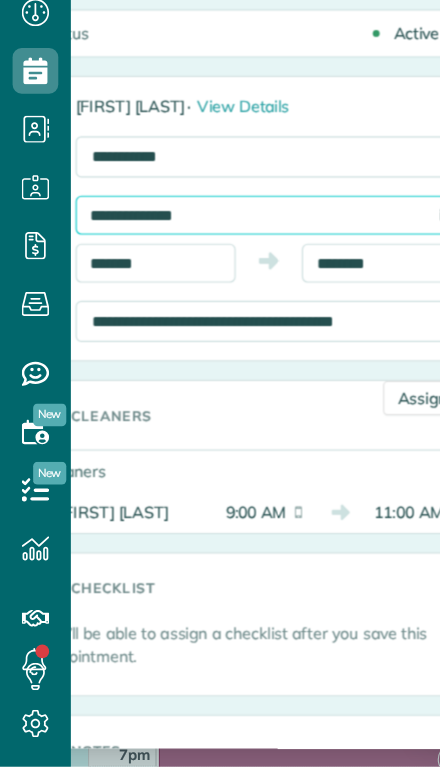 click on "Dashboard
Scheduling
Calendar View
List View
Dispatch View - Weekly scheduling (Beta)" at bounding box center (220, 383) 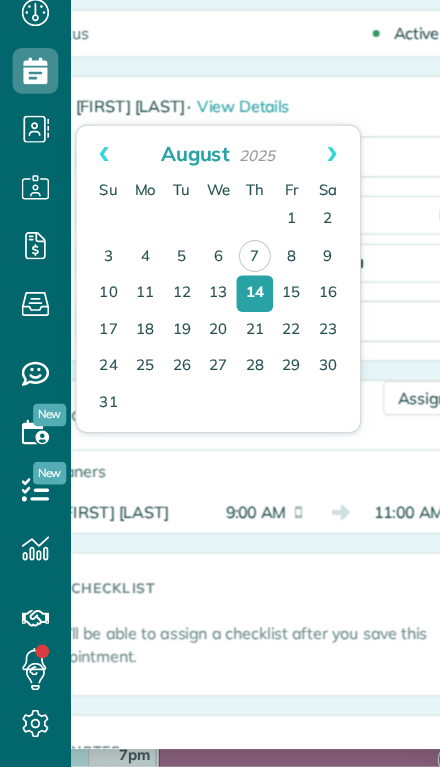 click on "[FIRST] [LAST] ·
View Details" at bounding box center (243, 189) 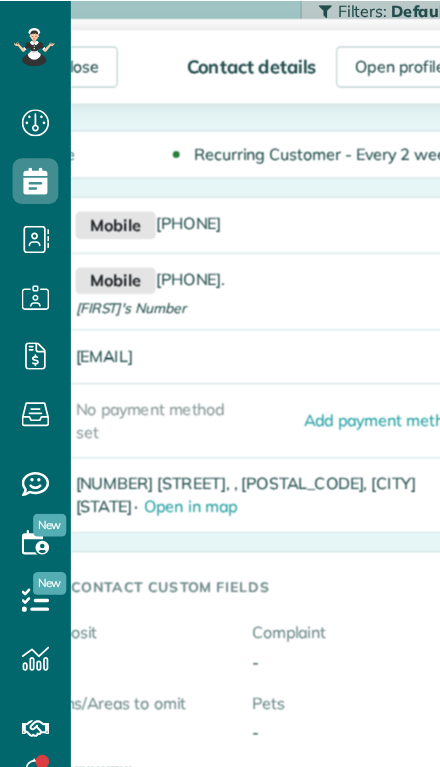 scroll, scrollTop: 0, scrollLeft: 0, axis: both 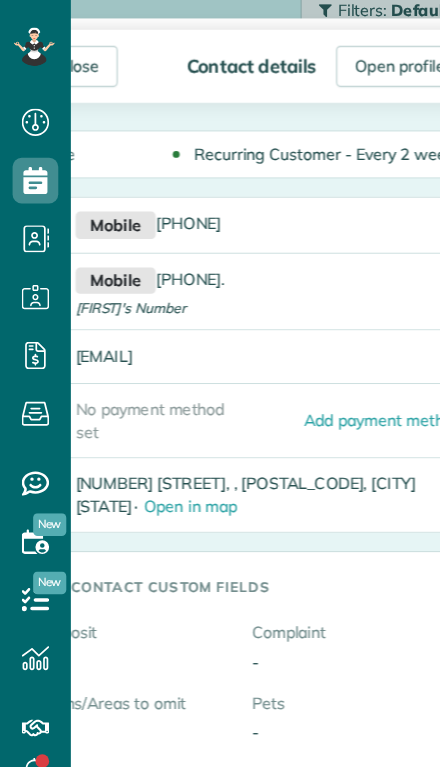 click on "Close" at bounding box center (69, 58) 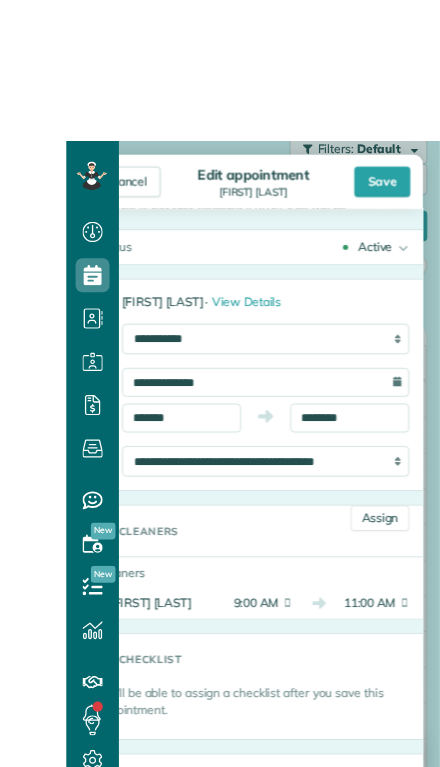 scroll, scrollTop: 966, scrollLeft: 0, axis: vertical 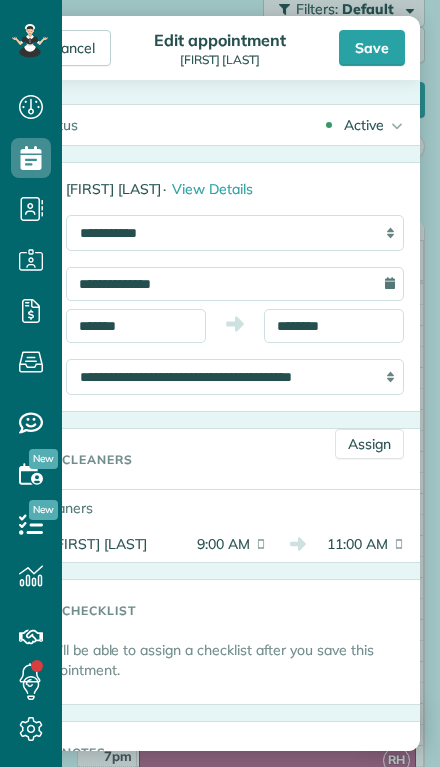 click on "9:00 AM" at bounding box center [216, 544] 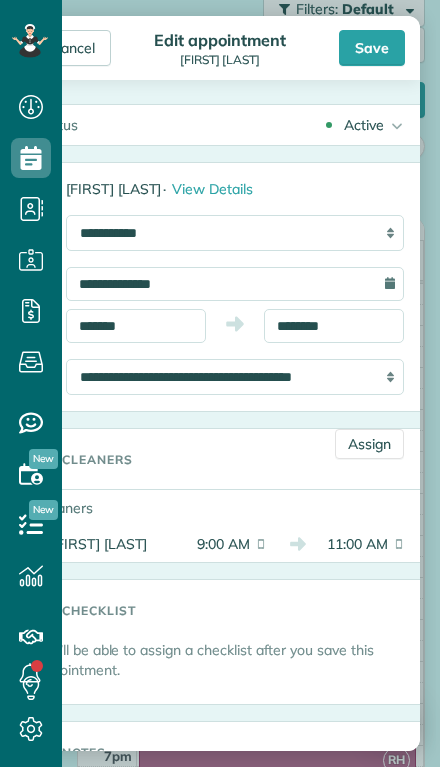 click on "9:00 AM" at bounding box center (216, 544) 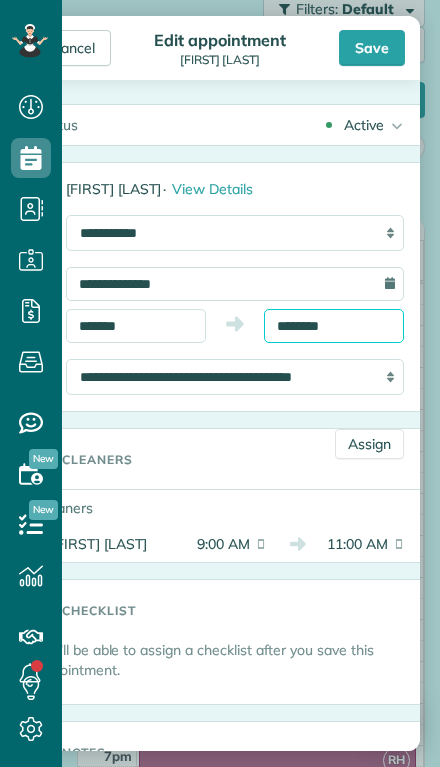 click on "********" at bounding box center (334, 326) 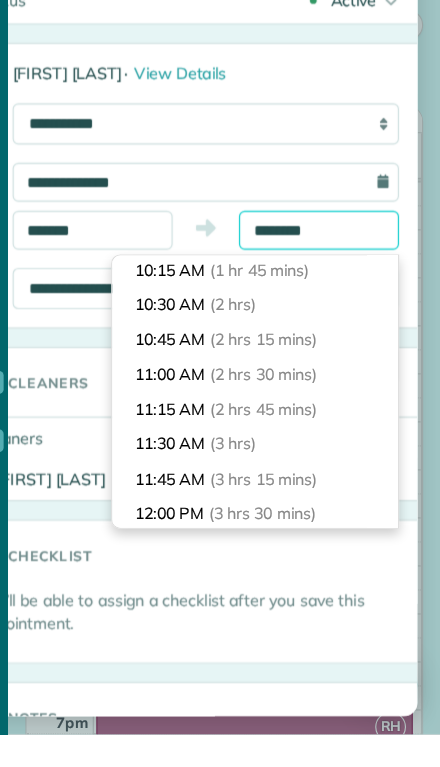 scroll, scrollTop: 207, scrollLeft: 0, axis: vertical 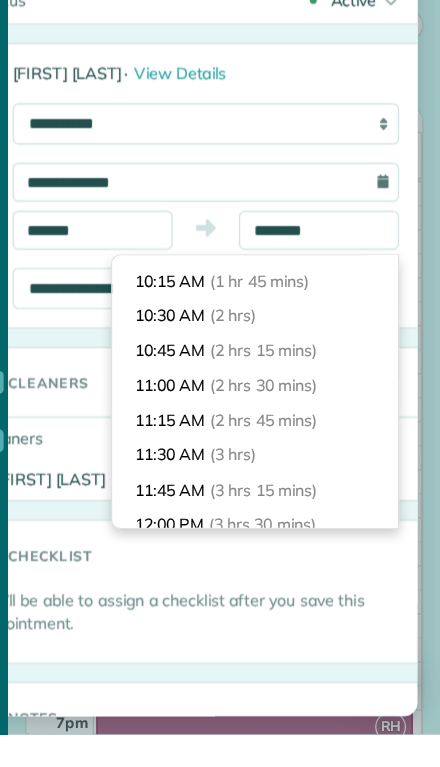 click on "10:30 AM  (2 hrs)" at bounding box center (278, 400) 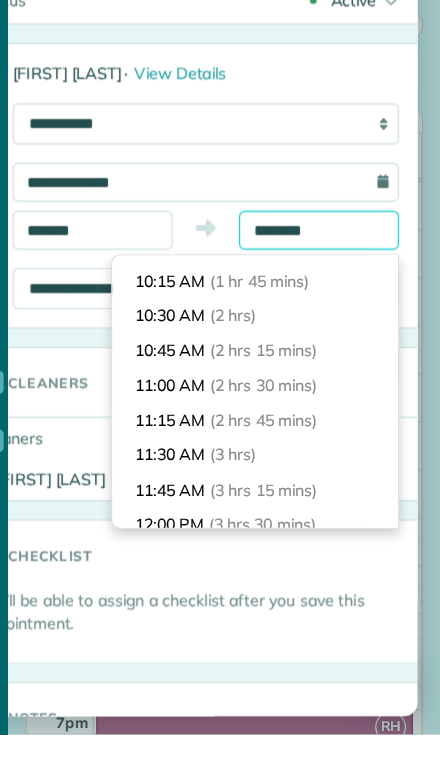type on "********" 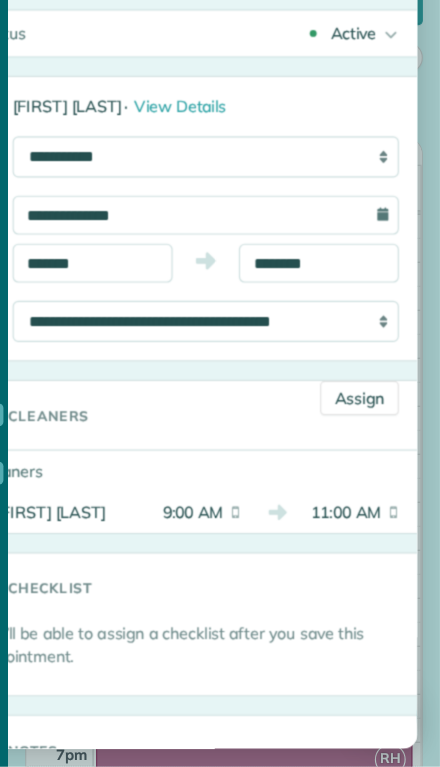 click on "Cancel
Edit appointment
[FIRST] [LAST]
Save
Status
Active
Active
Canceled
In-Home Estimates" at bounding box center (220, 383) 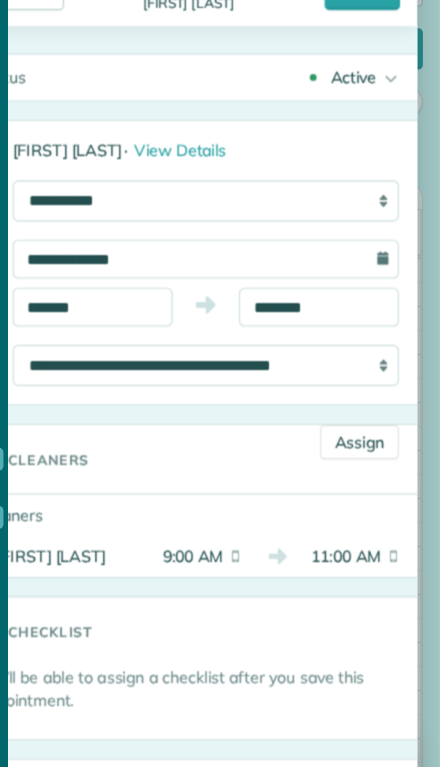 scroll, scrollTop: 0, scrollLeft: 0, axis: both 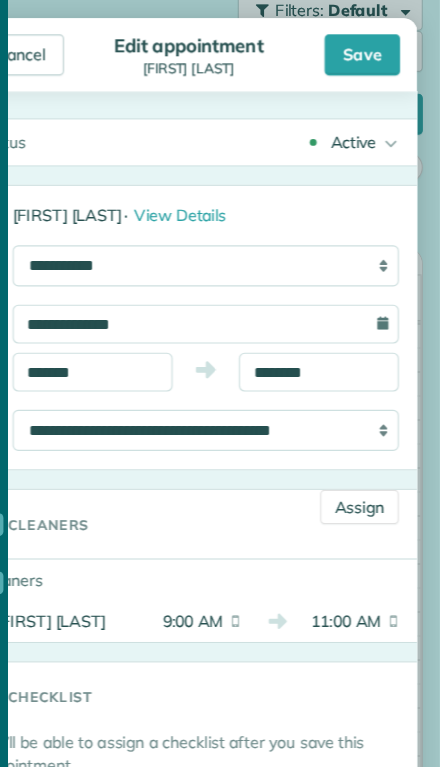 click on "Save" at bounding box center [372, 48] 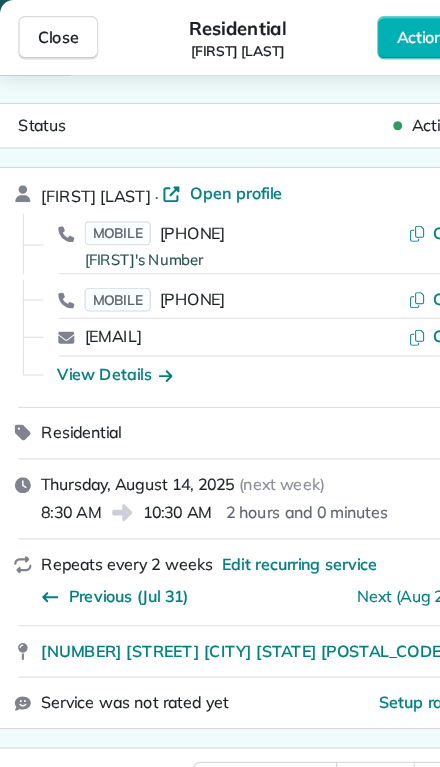 click on "Close" at bounding box center [51, 33] 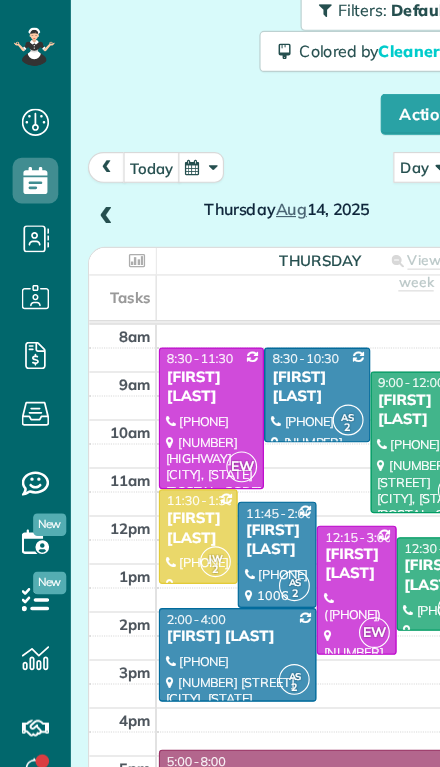 click on "[FIRST] [LAST]" at bounding box center [242, 473] 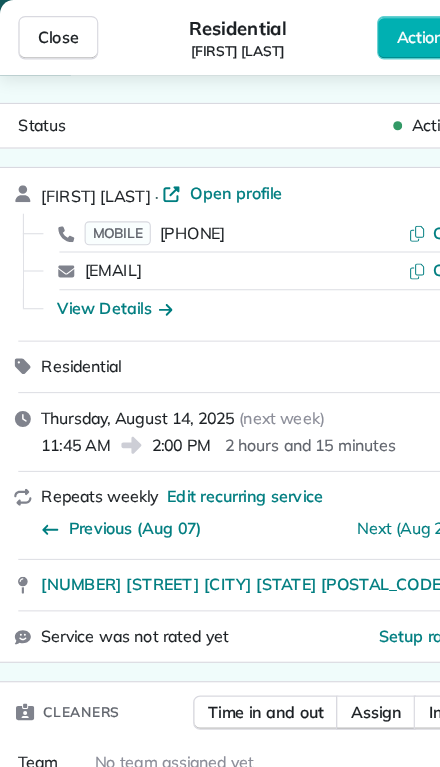 click on "Close" at bounding box center (51, 33) 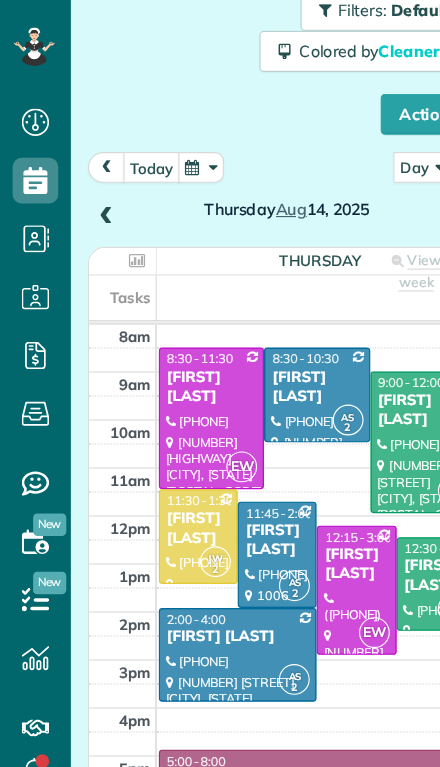 click on "[FIRST] [LAST]" at bounding box center (242, 473) 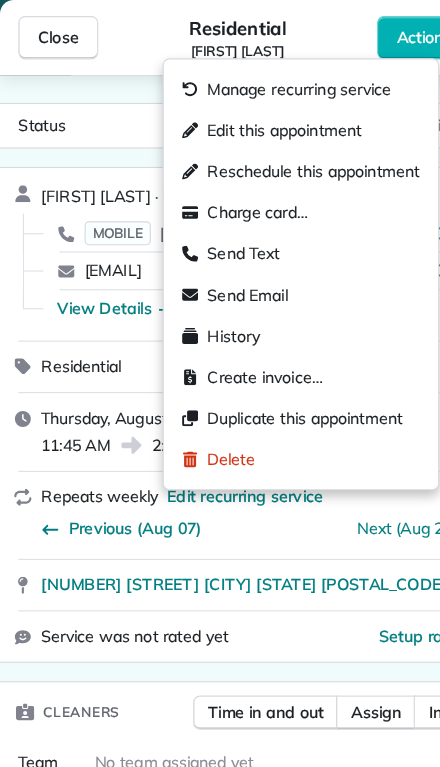 click on "Edit this appointment" at bounding box center [248, 114] 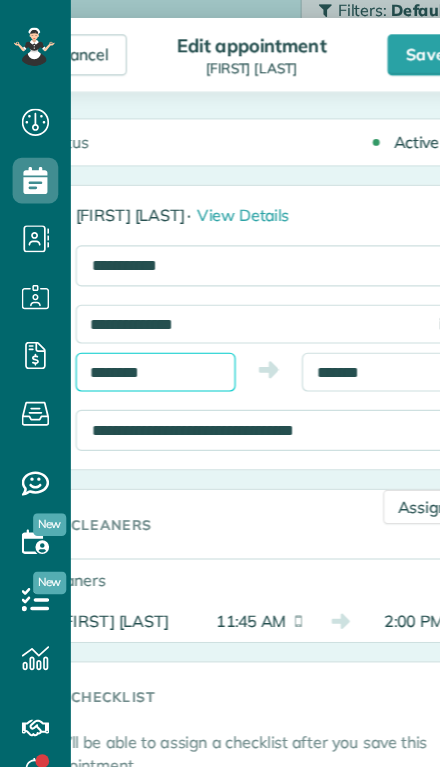 click on "********" at bounding box center (136, 326) 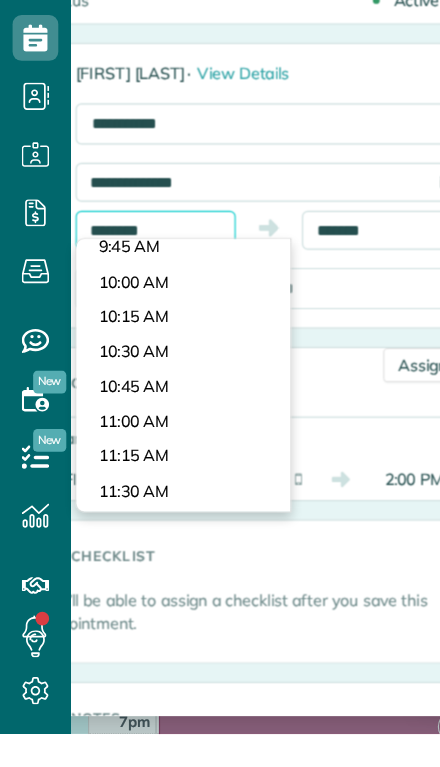 scroll, scrollTop: 1168, scrollLeft: 0, axis: vertical 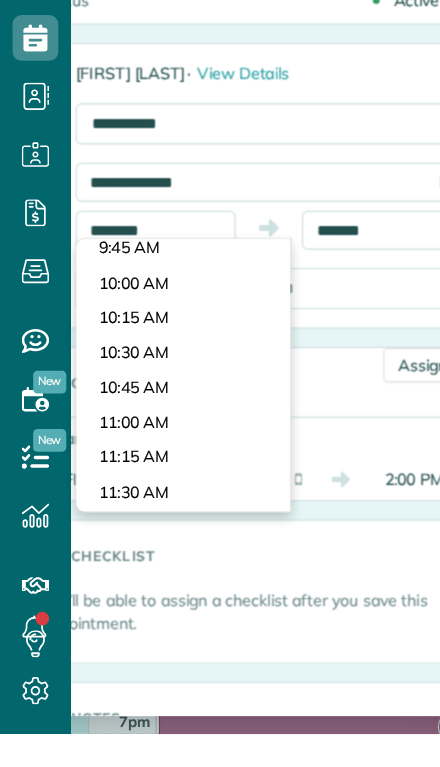 click on "Dashboard
Scheduling
Calendar View
List View
Dispatch View - Weekly scheduling (Beta)" at bounding box center (220, 383) 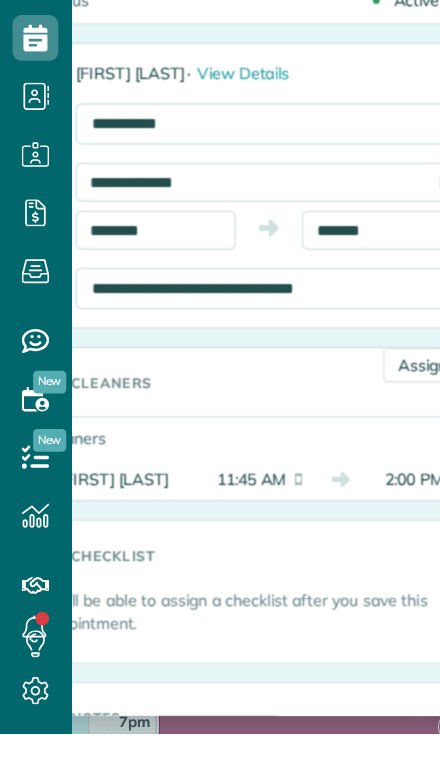 scroll, scrollTop: 29, scrollLeft: 0, axis: vertical 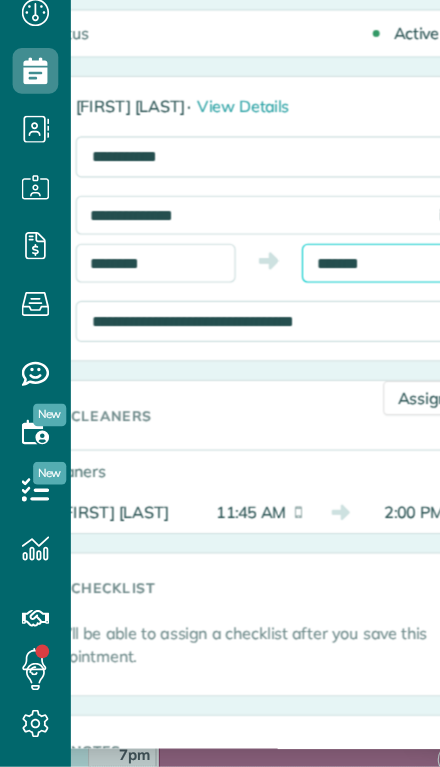 click on "*******" at bounding box center (334, 326) 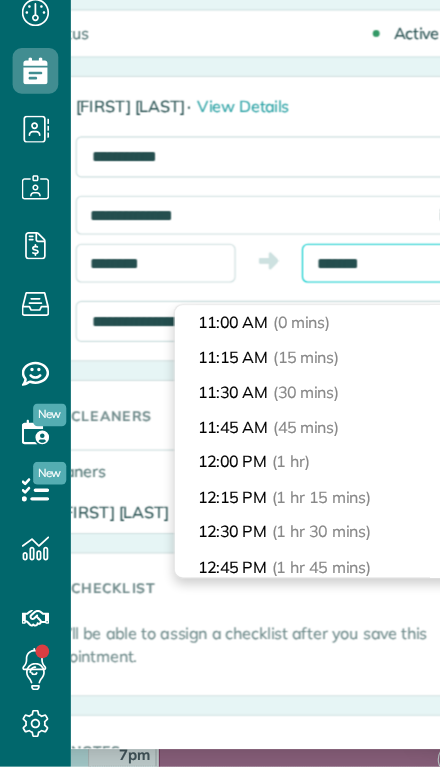 scroll, scrollTop: 28, scrollLeft: 0, axis: vertical 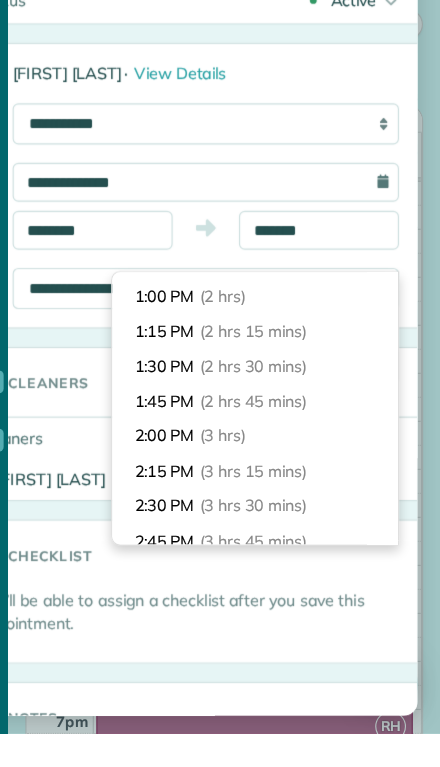 click on "1:00 PM  (2 hrs)" at bounding box center (278, 384) 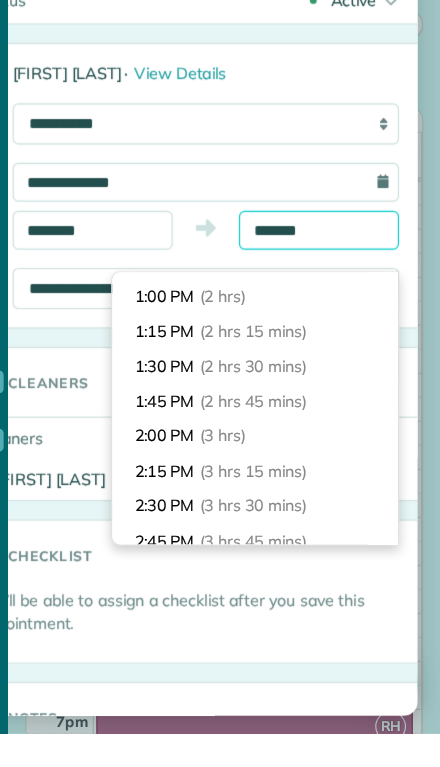 type on "*******" 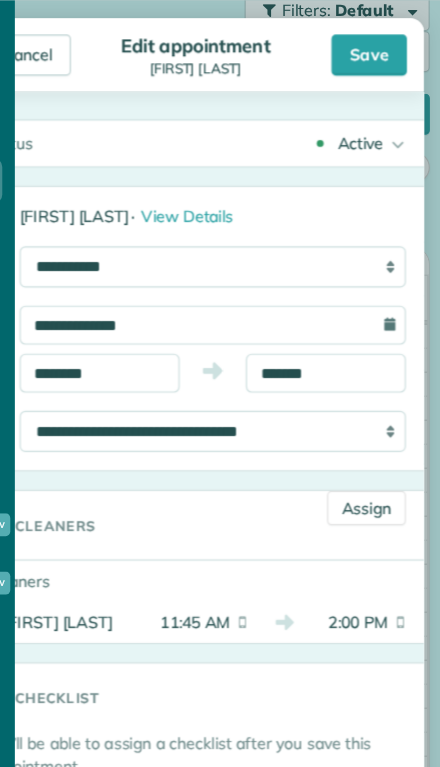 scroll, scrollTop: 0, scrollLeft: 0, axis: both 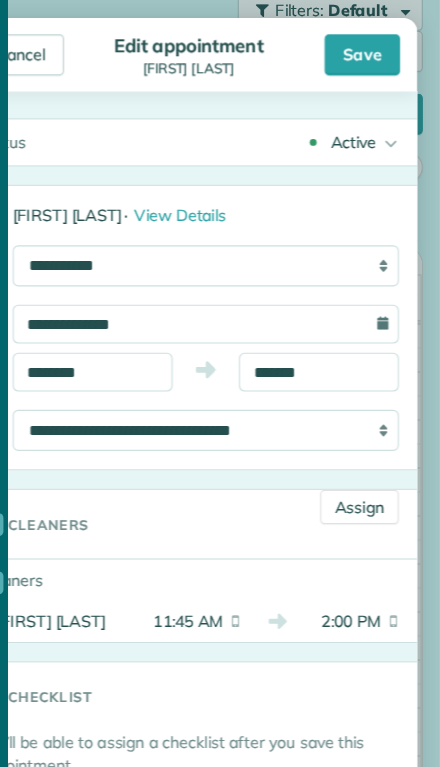 click on "Save" at bounding box center (372, 48) 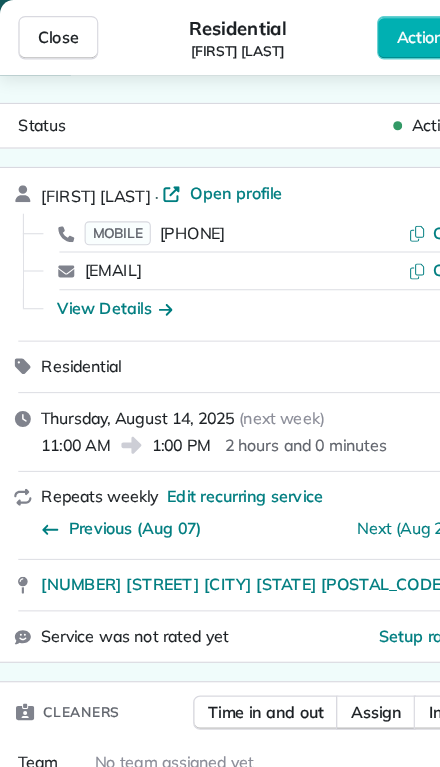 click on "Close" at bounding box center (51, 33) 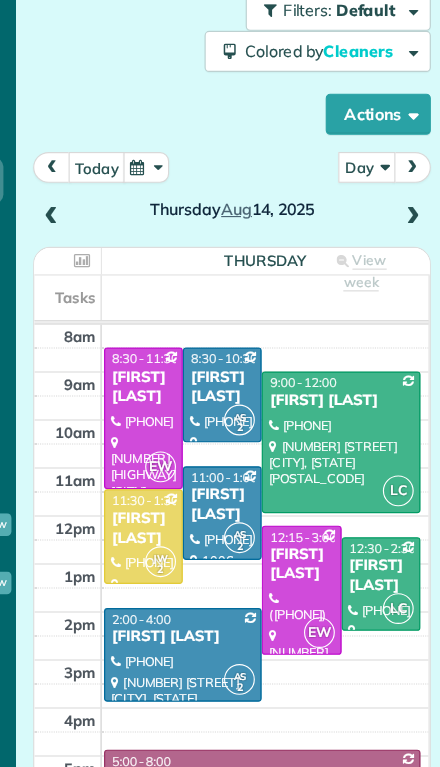 click at bounding box center (409, 190) 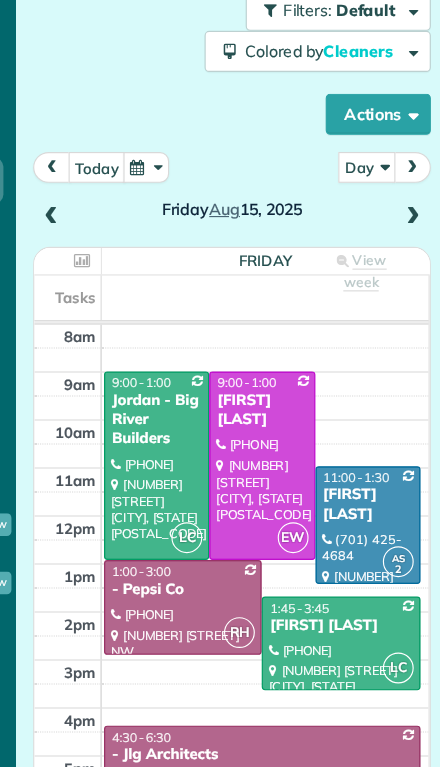 click at bounding box center [93, 190] 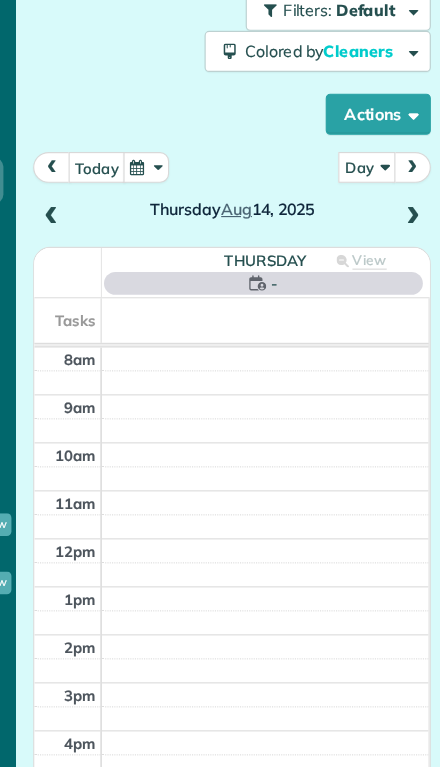 click at bounding box center (93, 190) 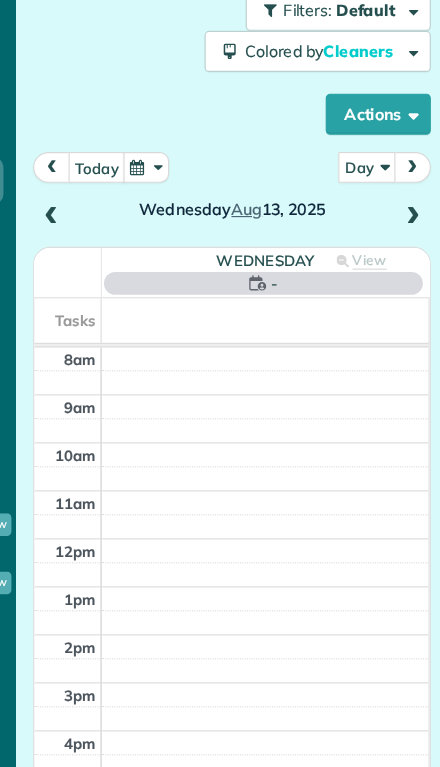 click at bounding box center [93, 190] 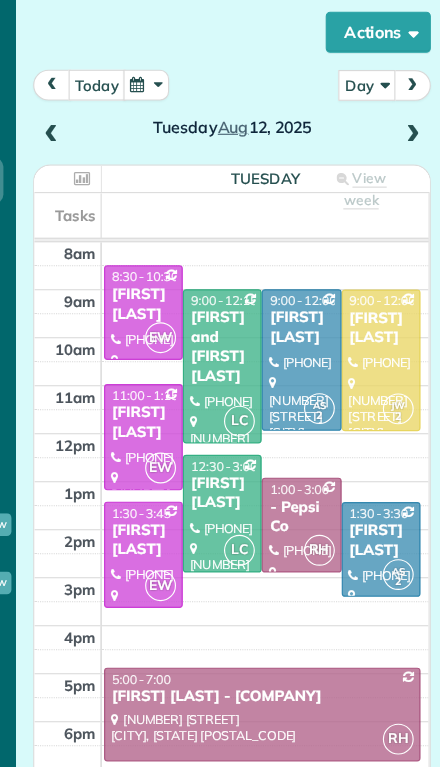 scroll, scrollTop: 170, scrollLeft: 0, axis: vertical 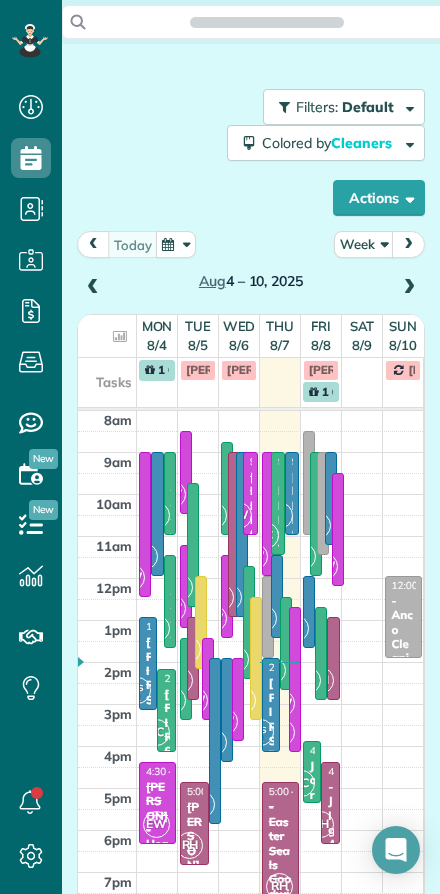click on "Week" at bounding box center [364, 244] 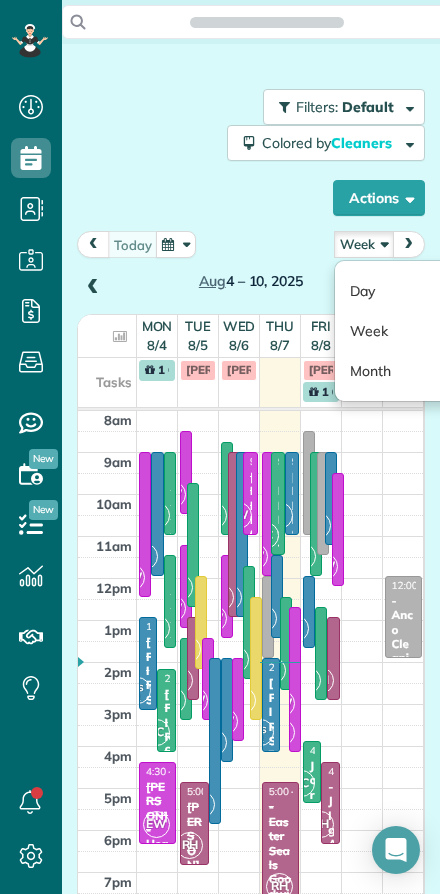 click on "Day" at bounding box center [414, 291] 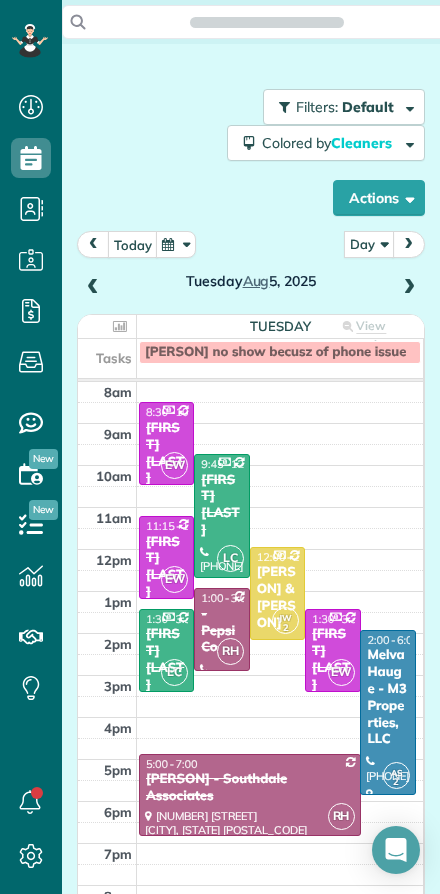 click at bounding box center (409, 288) 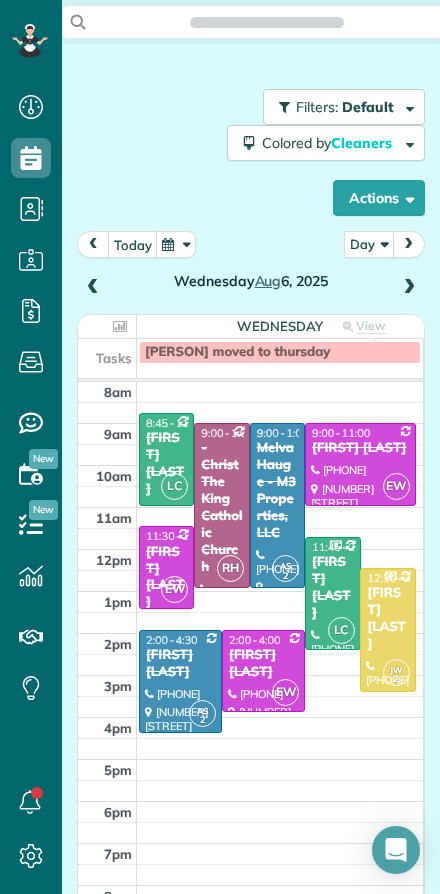 click at bounding box center (409, 288) 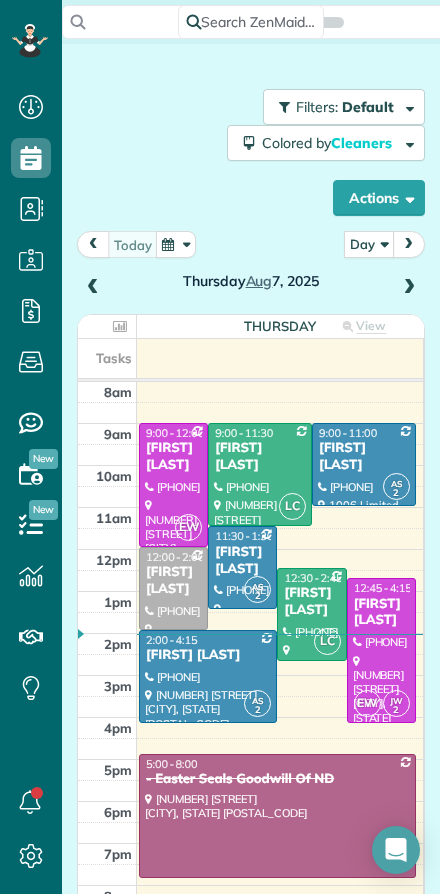 click at bounding box center [409, 288] 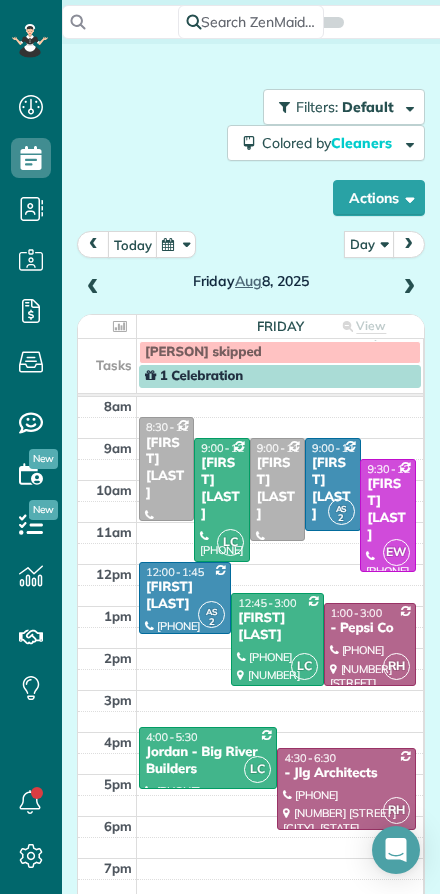 click at bounding box center (409, 288) 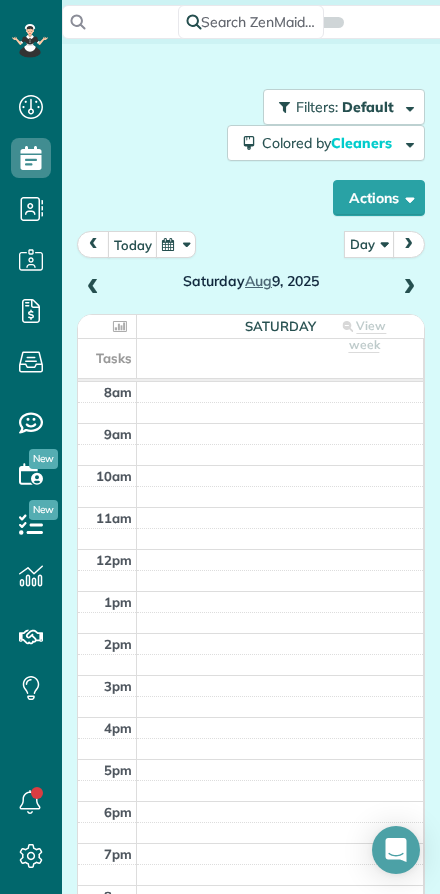 click at bounding box center [409, 288] 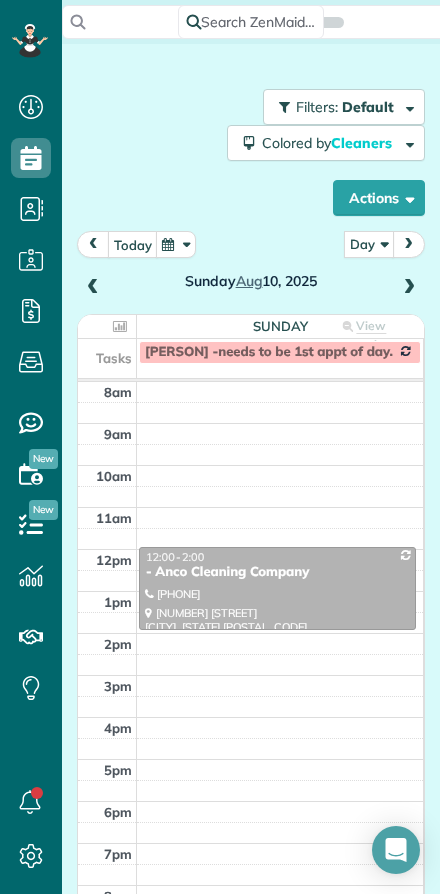 click at bounding box center (409, 288) 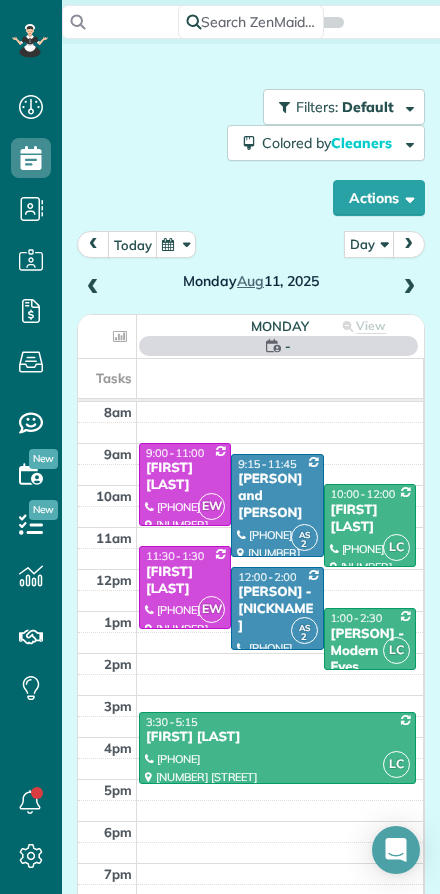 click at bounding box center (409, 288) 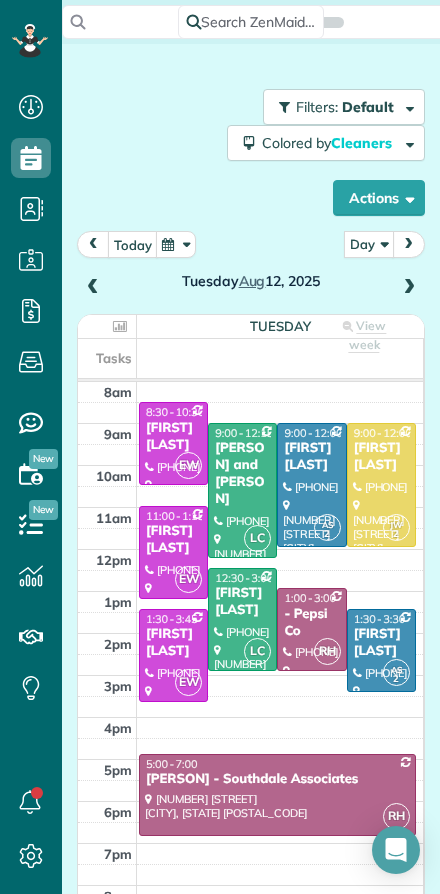 click at bounding box center [409, 288] 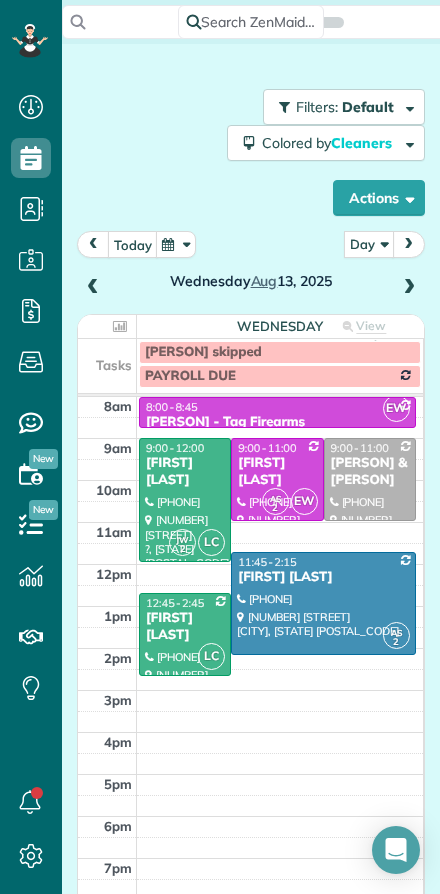 click on "Wednesday  Aug  13, 2025" at bounding box center (251, 266) 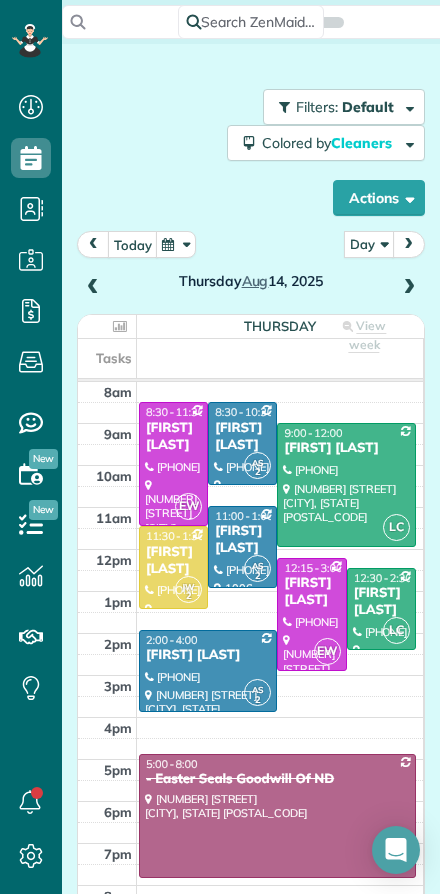 click on "[FIRST] [LAST]" at bounding box center (381, 602) 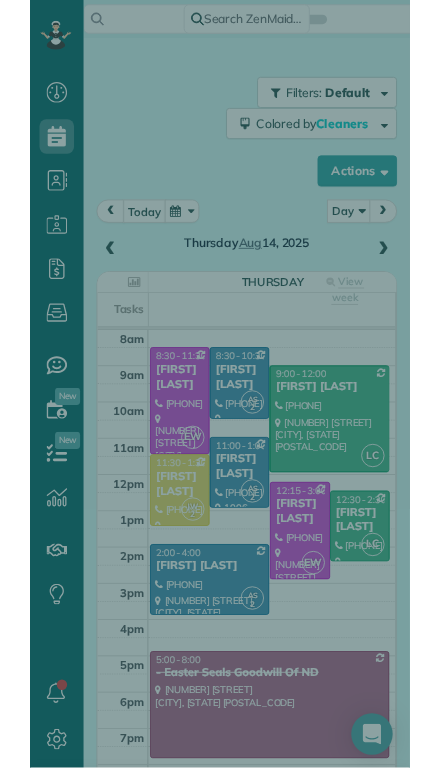 scroll, scrollTop: 816, scrollLeft: 62, axis: both 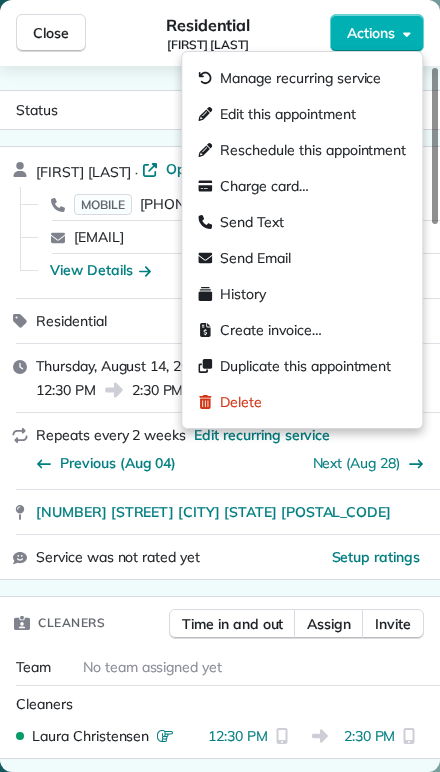 click on "Edit this appointment" at bounding box center (287, 114) 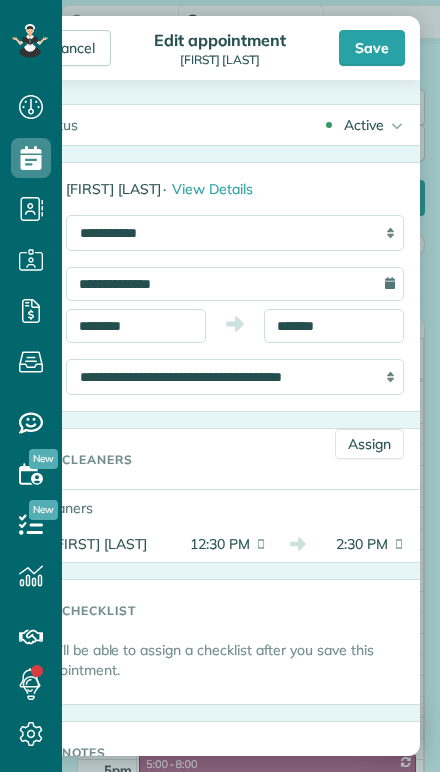 click on "12:30 PM" at bounding box center (216, 544) 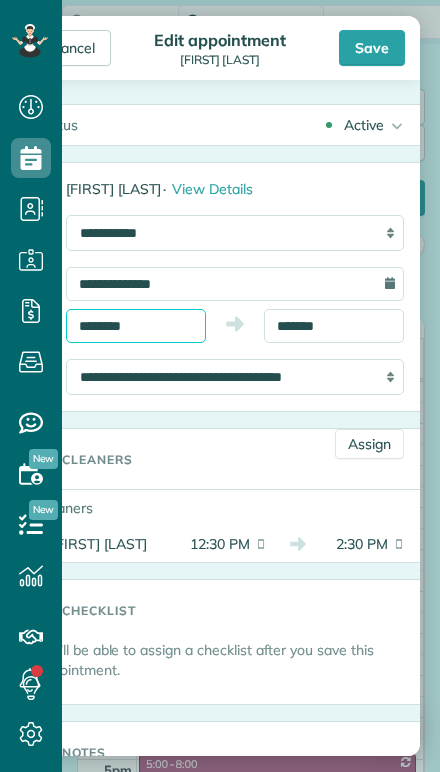 click on "********" at bounding box center (136, 326) 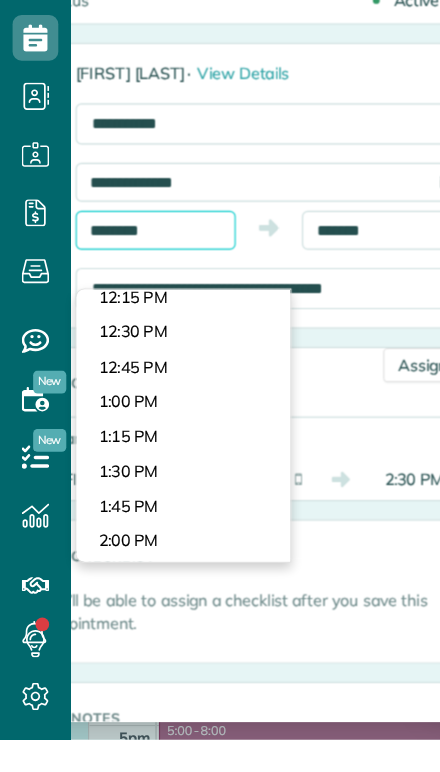 scroll, scrollTop: 1480, scrollLeft: 0, axis: vertical 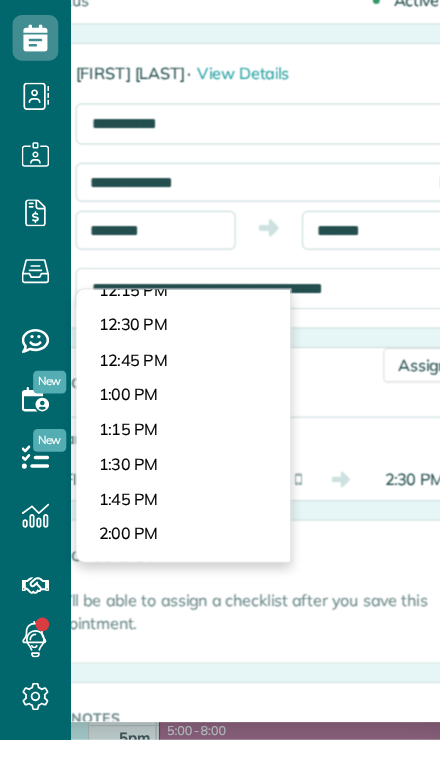 click on "Dashboard
Scheduling
Calendar View
List View
Dispatch View - Weekly scheduling (Beta)" at bounding box center (220, 386) 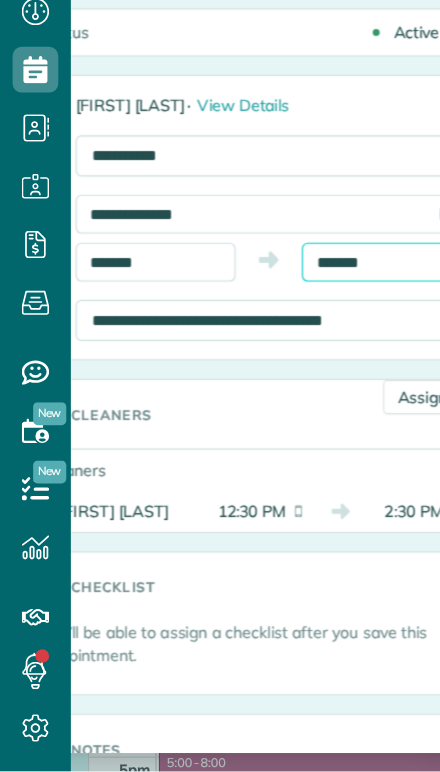 click on "*******" at bounding box center (334, 326) 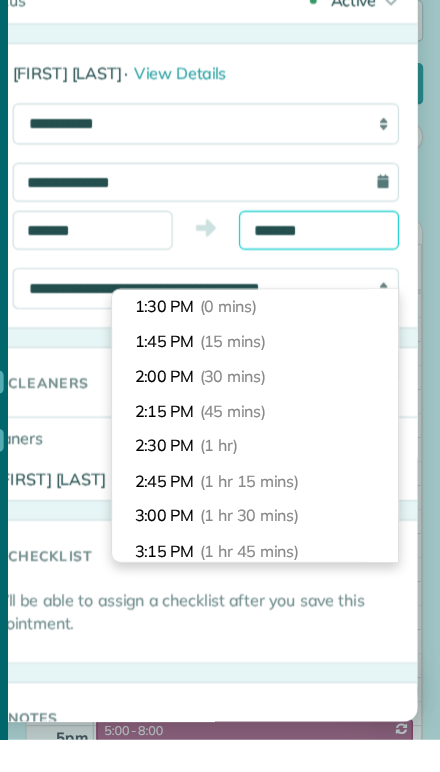 scroll, scrollTop: 90, scrollLeft: 0, axis: vertical 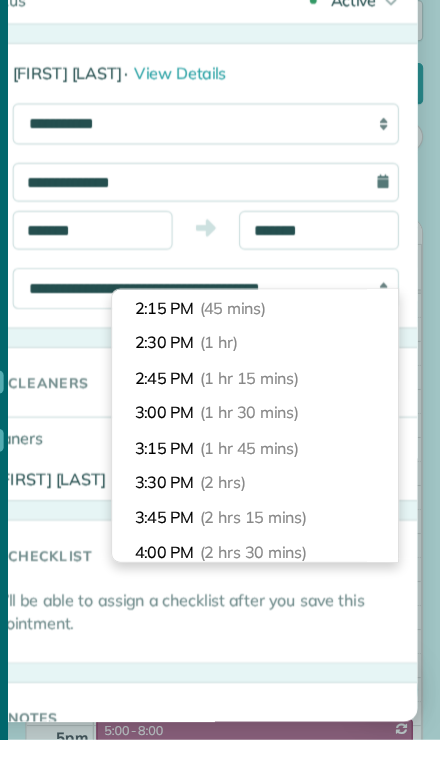 click on "3:30 PM  (2 hrs)" at bounding box center (278, 547) 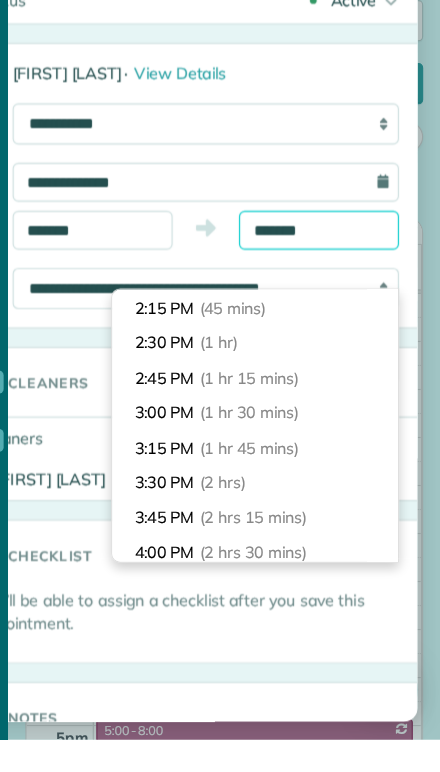 type on "*******" 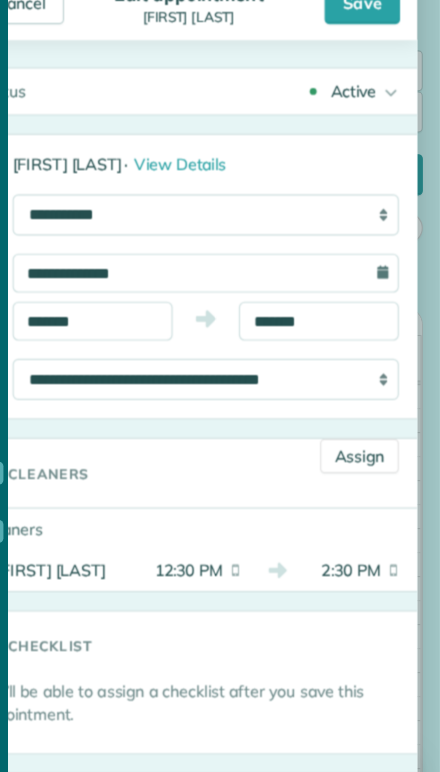 scroll, scrollTop: 0, scrollLeft: 0, axis: both 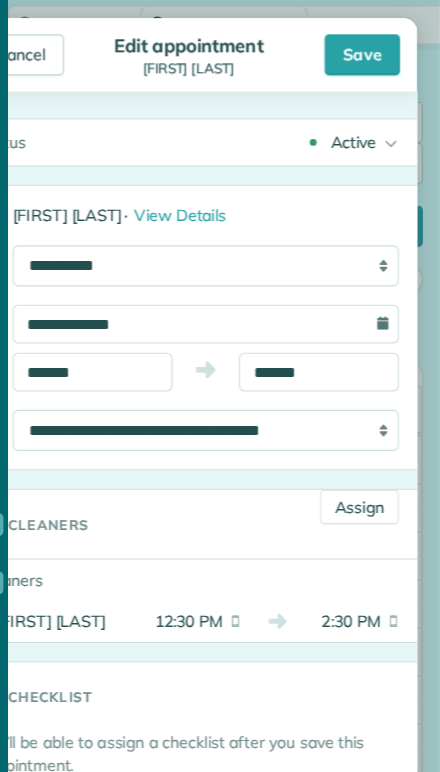 click on "Save" at bounding box center [372, 48] 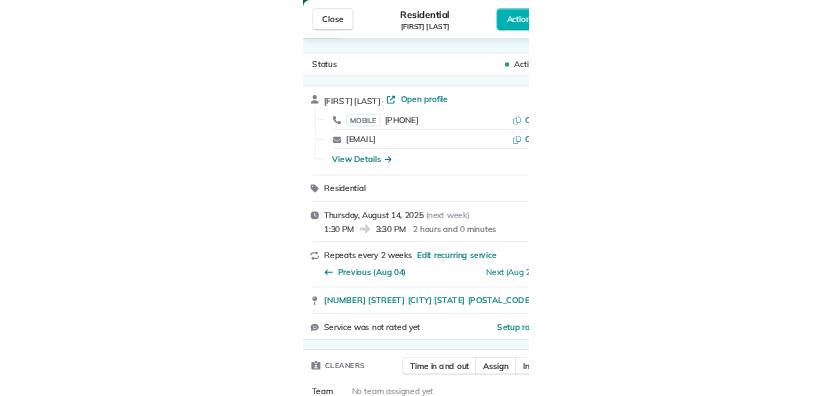 scroll, scrollTop: 0, scrollLeft: 0, axis: both 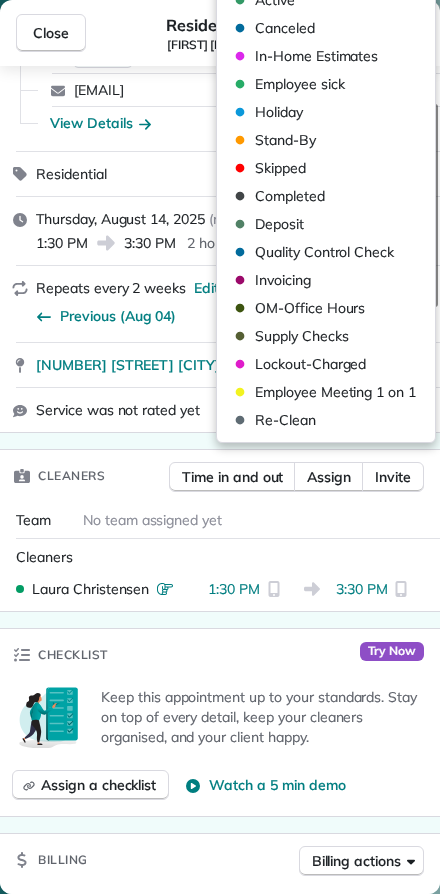 click at bounding box center (40, 90) 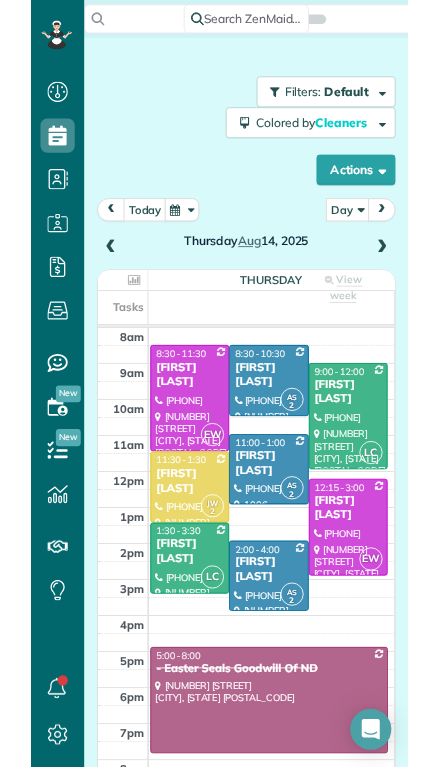 scroll, scrollTop: 44, scrollLeft: 0, axis: vertical 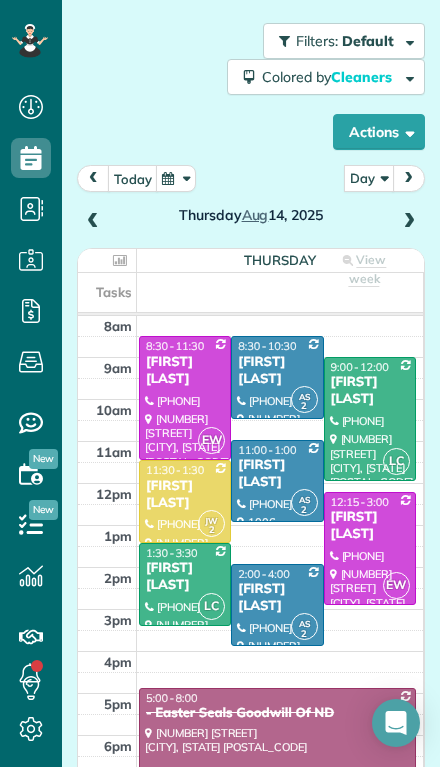 click at bounding box center (277, 750) 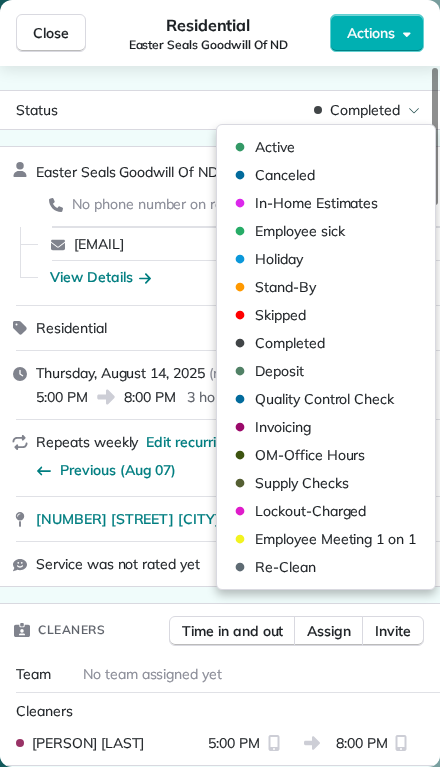 scroll, scrollTop: 0, scrollLeft: 0, axis: both 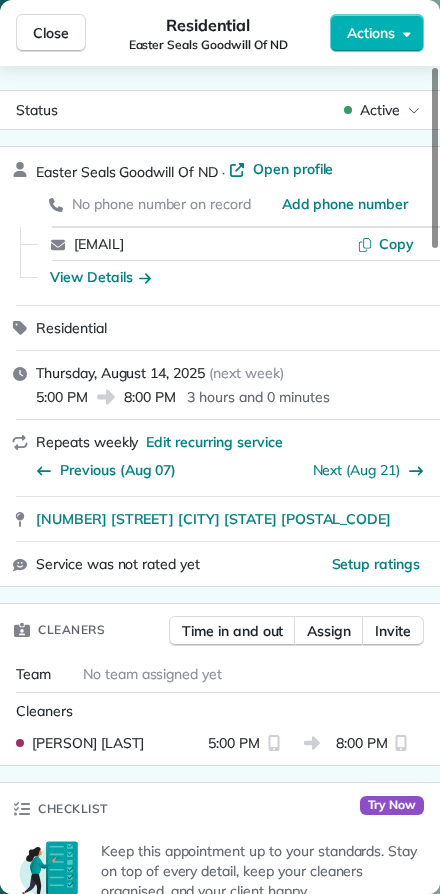 click on "Close Residential Easter Seals Goodwill Of ND Actions" at bounding box center (220, 33) 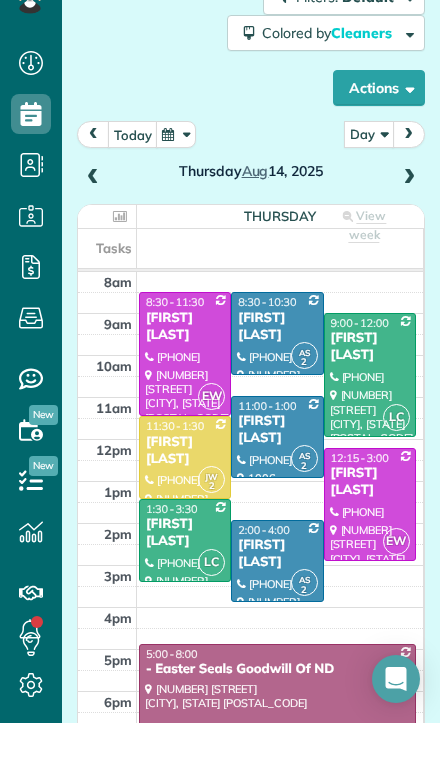 scroll, scrollTop: 44, scrollLeft: 0, axis: vertical 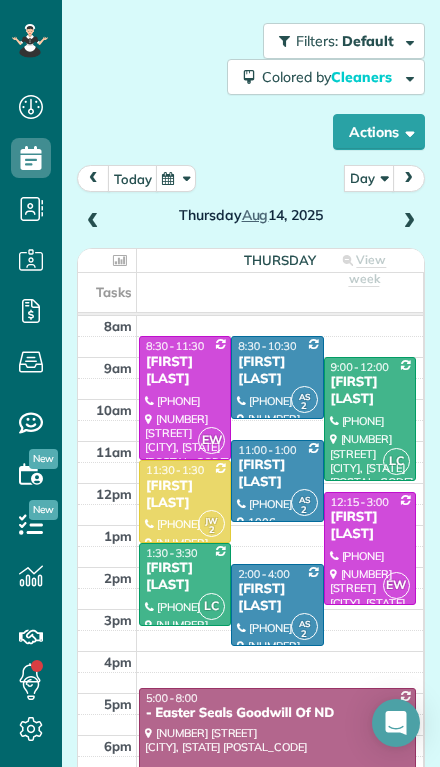 click at bounding box center [93, 222] 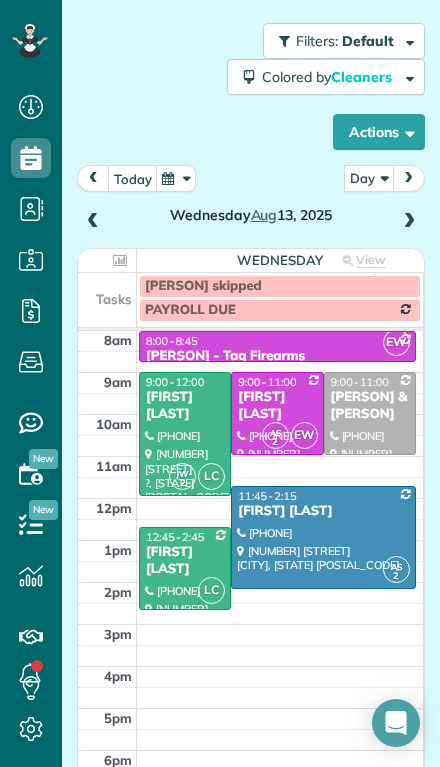 click on "Wednesday  Aug  13, 2025" at bounding box center [251, 200] 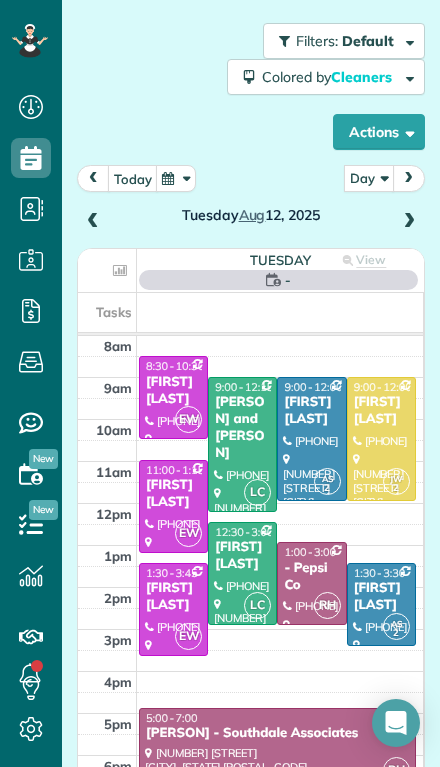 click on "today" at bounding box center (133, 178) 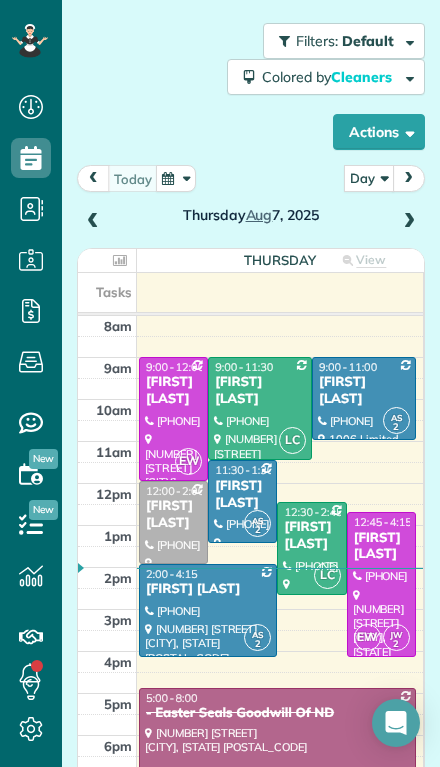 click at bounding box center [381, 584] 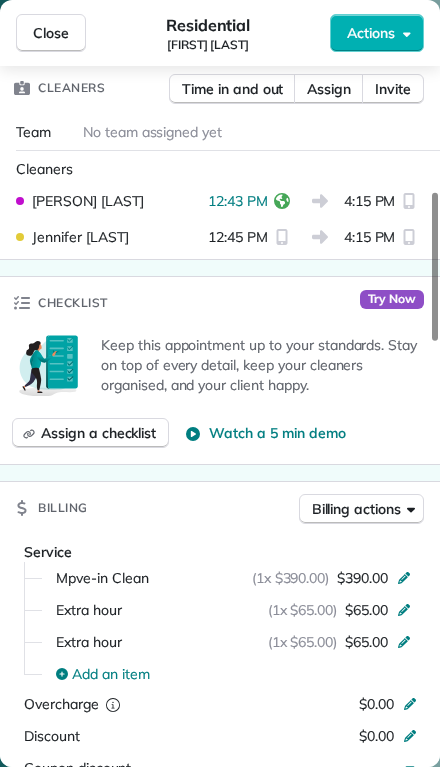 scroll, scrollTop: 628, scrollLeft: 0, axis: vertical 